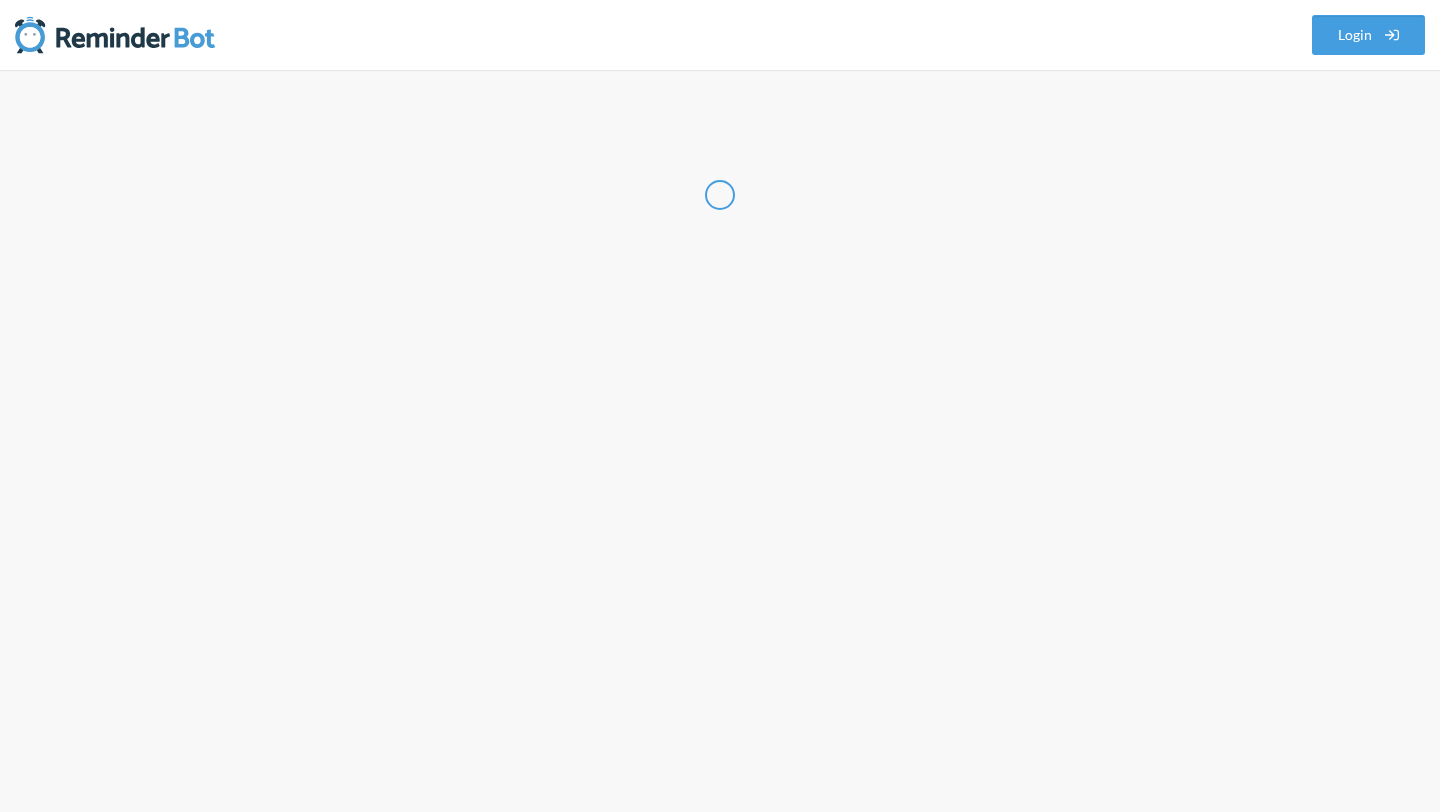 scroll, scrollTop: 0, scrollLeft: 0, axis: both 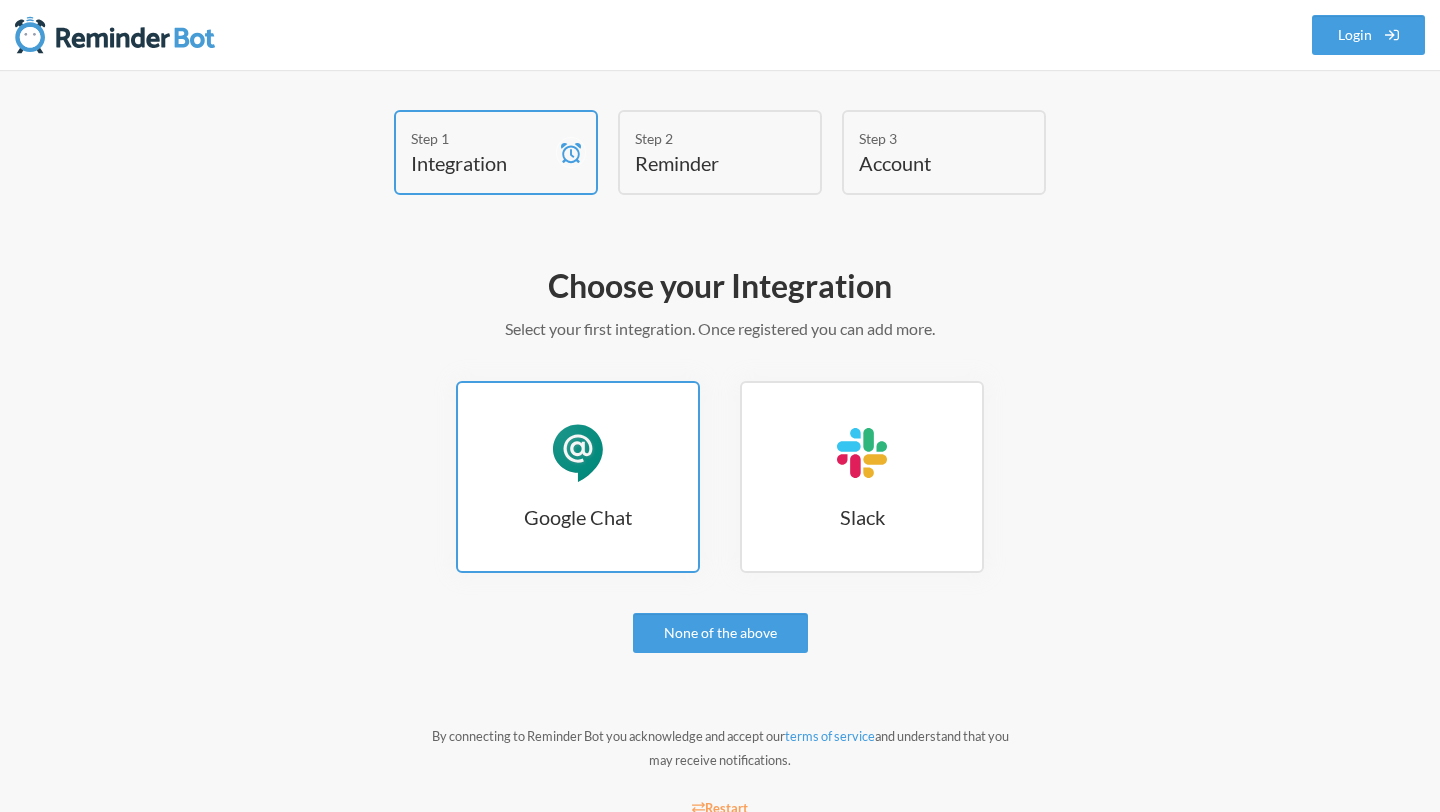 click on "Google Chat" at bounding box center [578, 453] 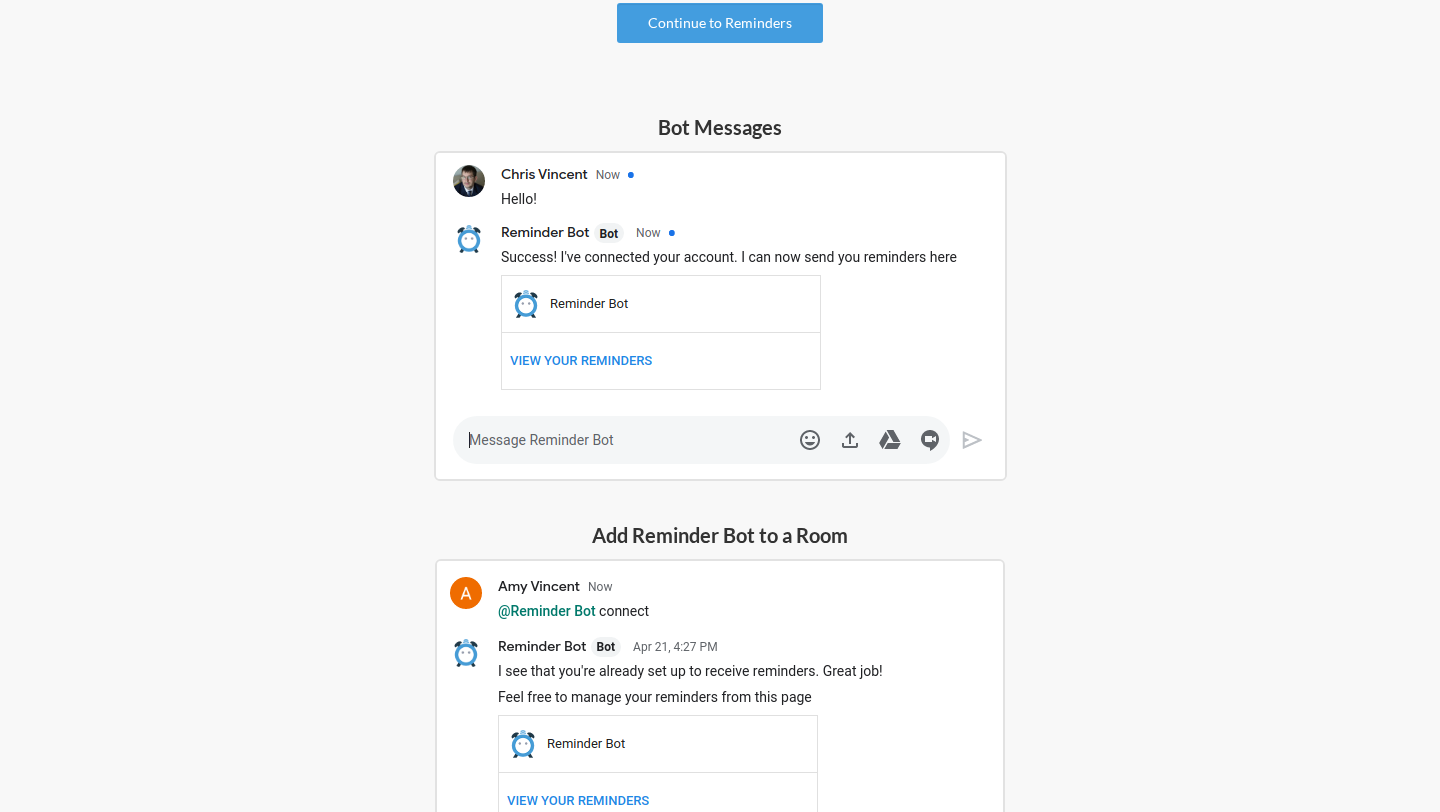 scroll, scrollTop: 0, scrollLeft: 0, axis: both 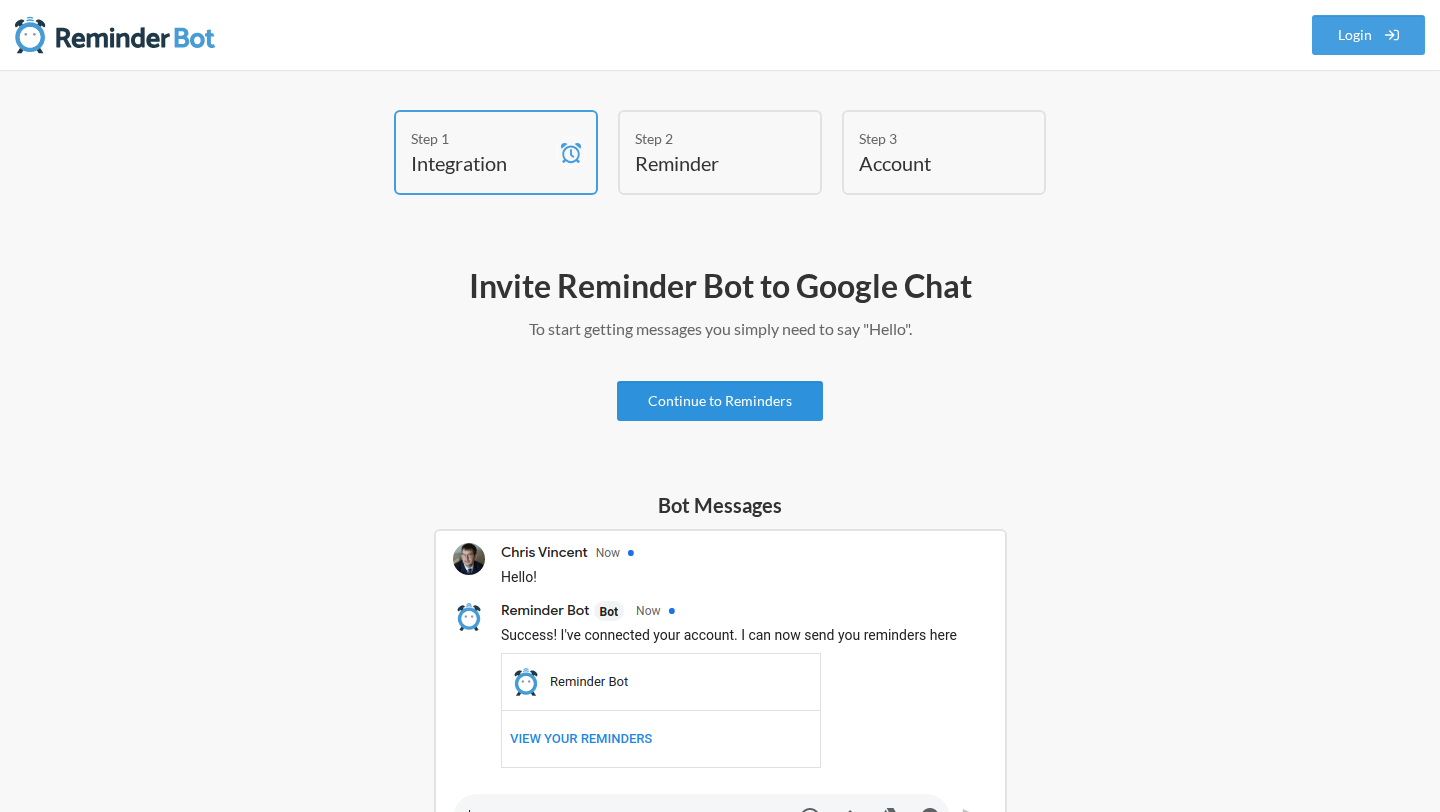 click on "Continue to Reminders" at bounding box center (720, 401) 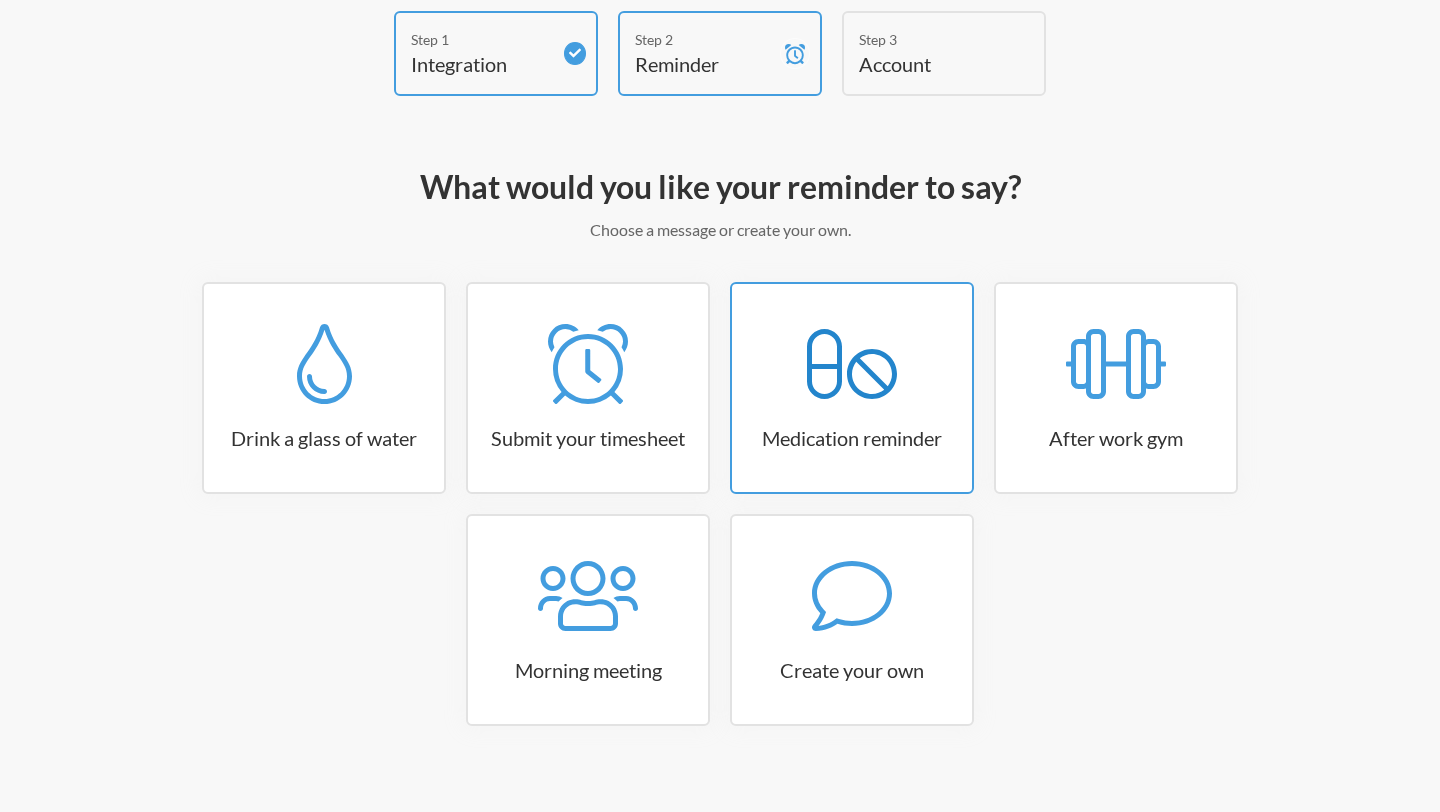 scroll, scrollTop: 122, scrollLeft: 0, axis: vertical 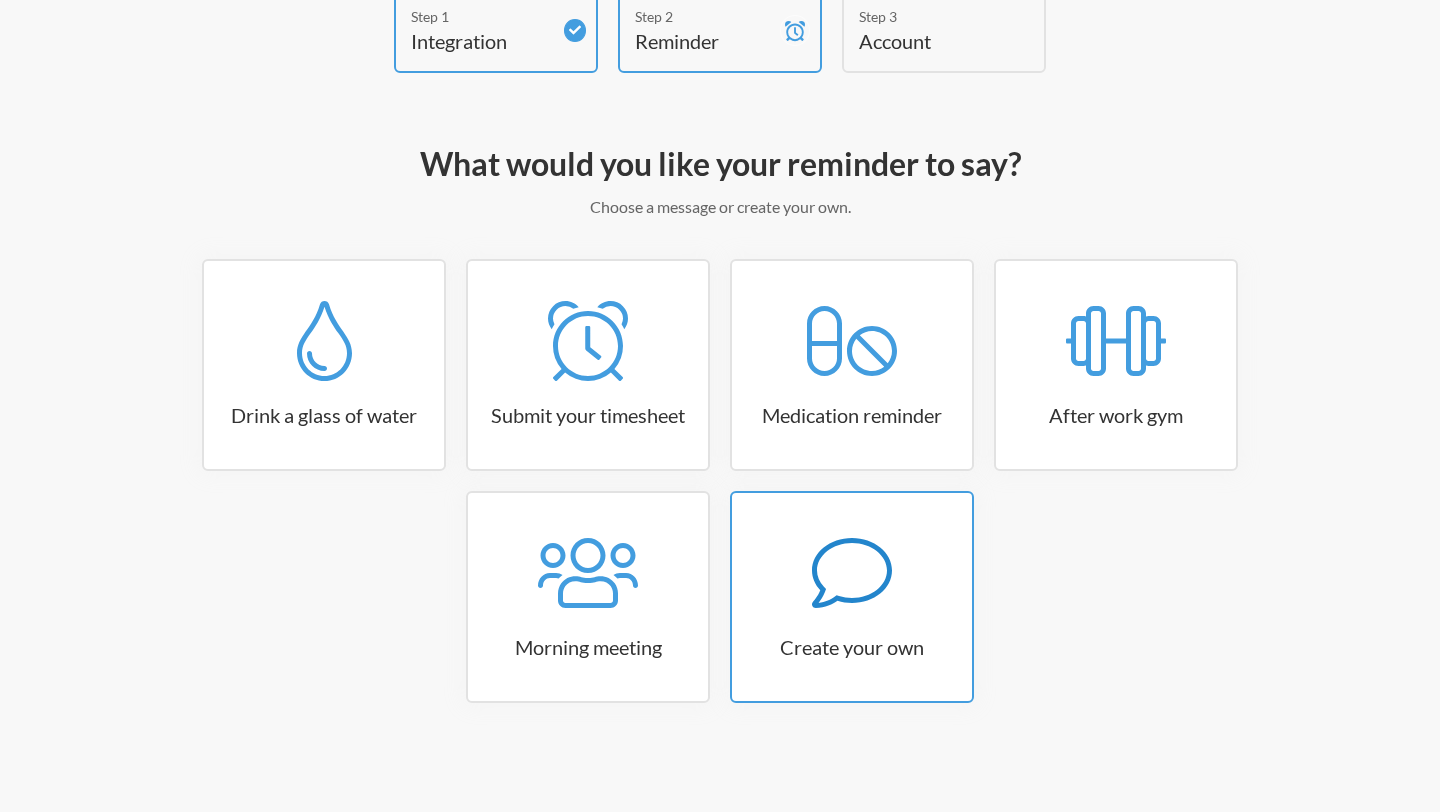 click 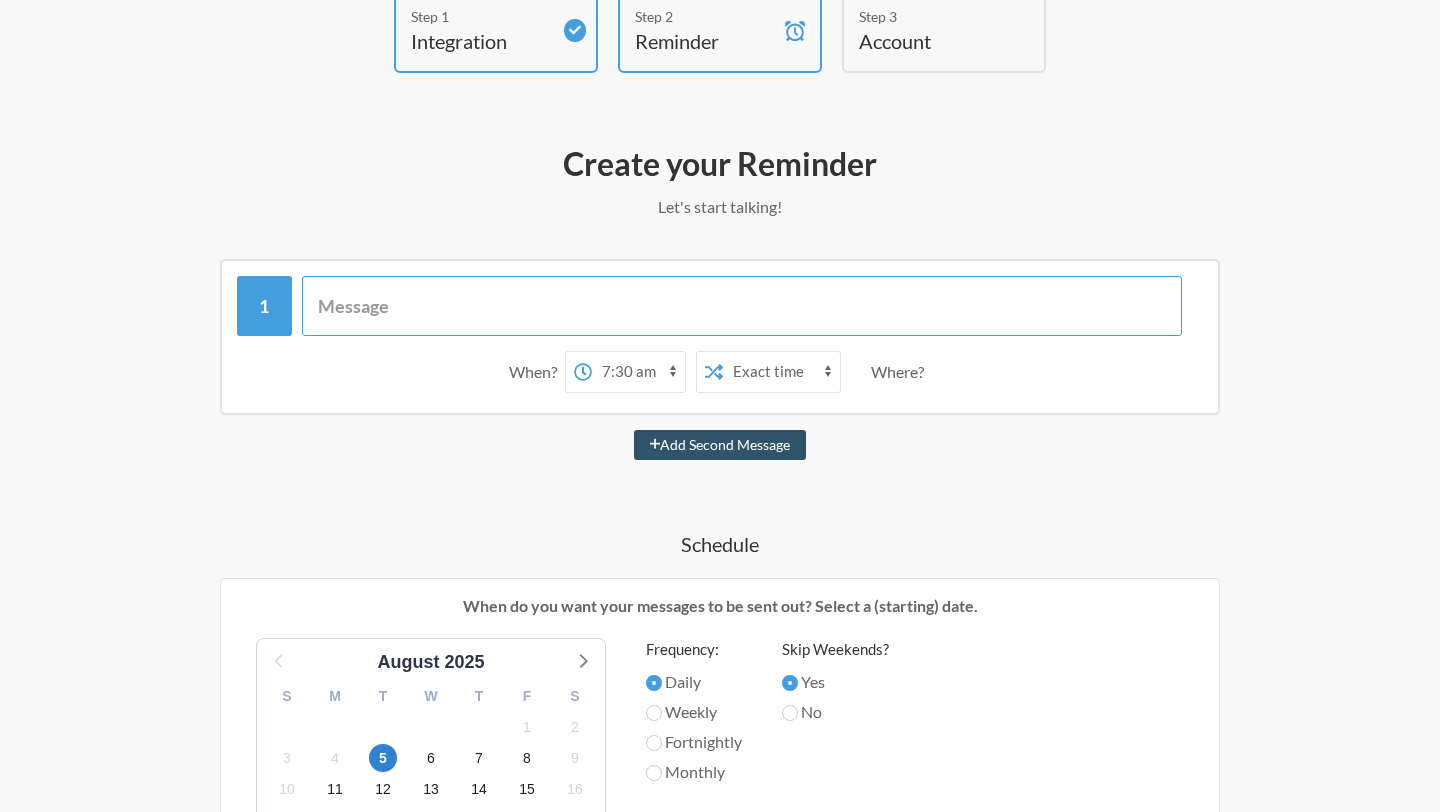 click at bounding box center [742, 306] 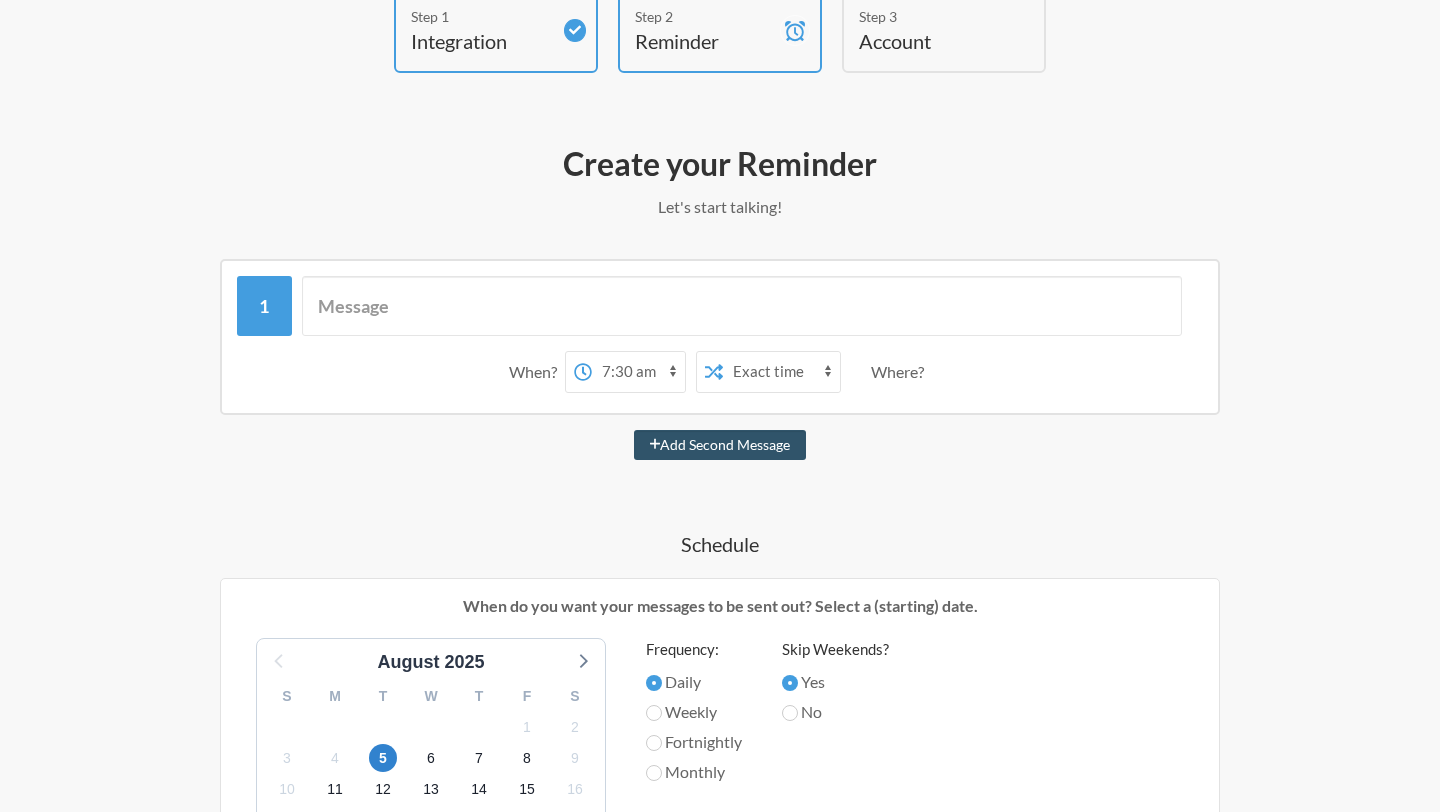 click on "Exact time Random time" at bounding box center [781, 372] 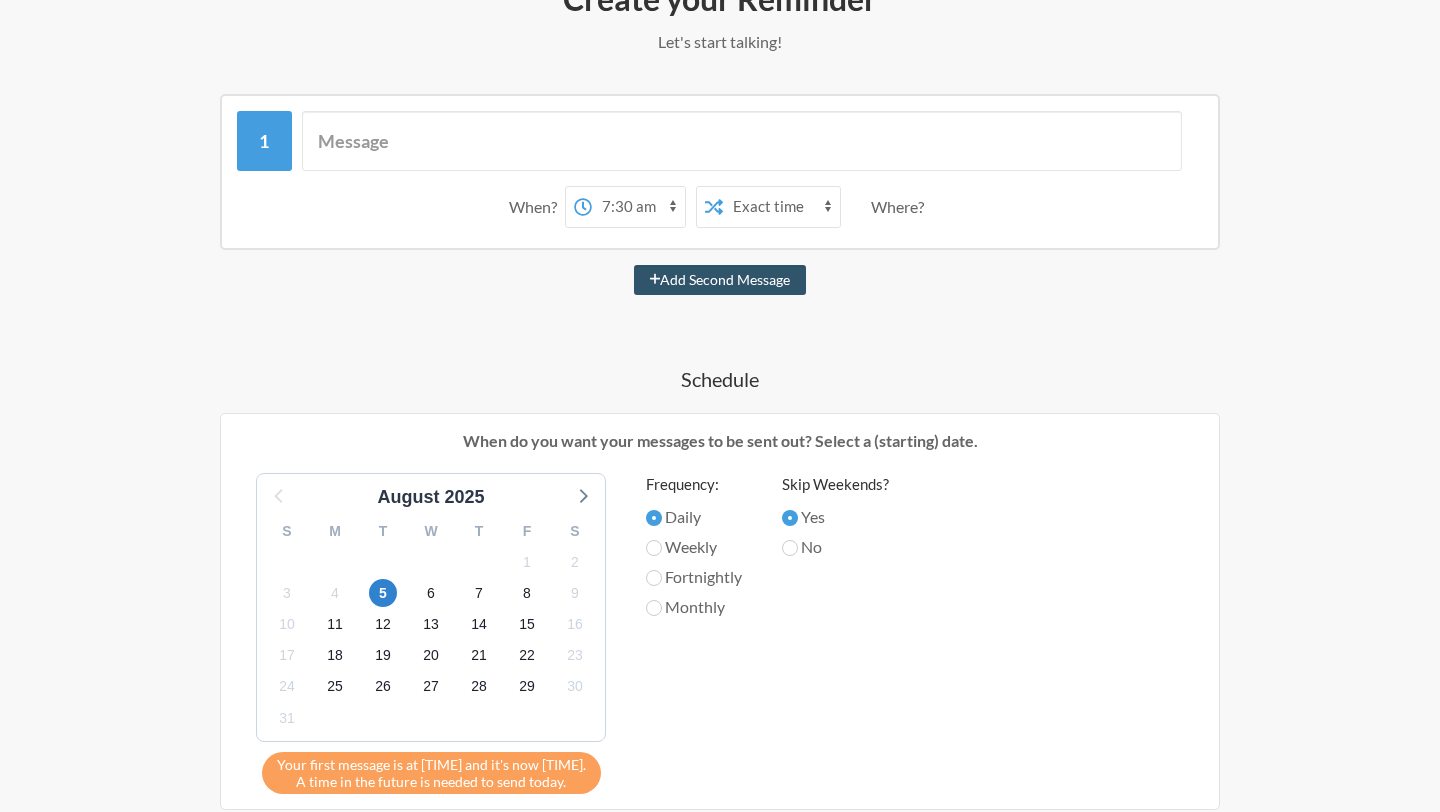 scroll, scrollTop: 292, scrollLeft: 0, axis: vertical 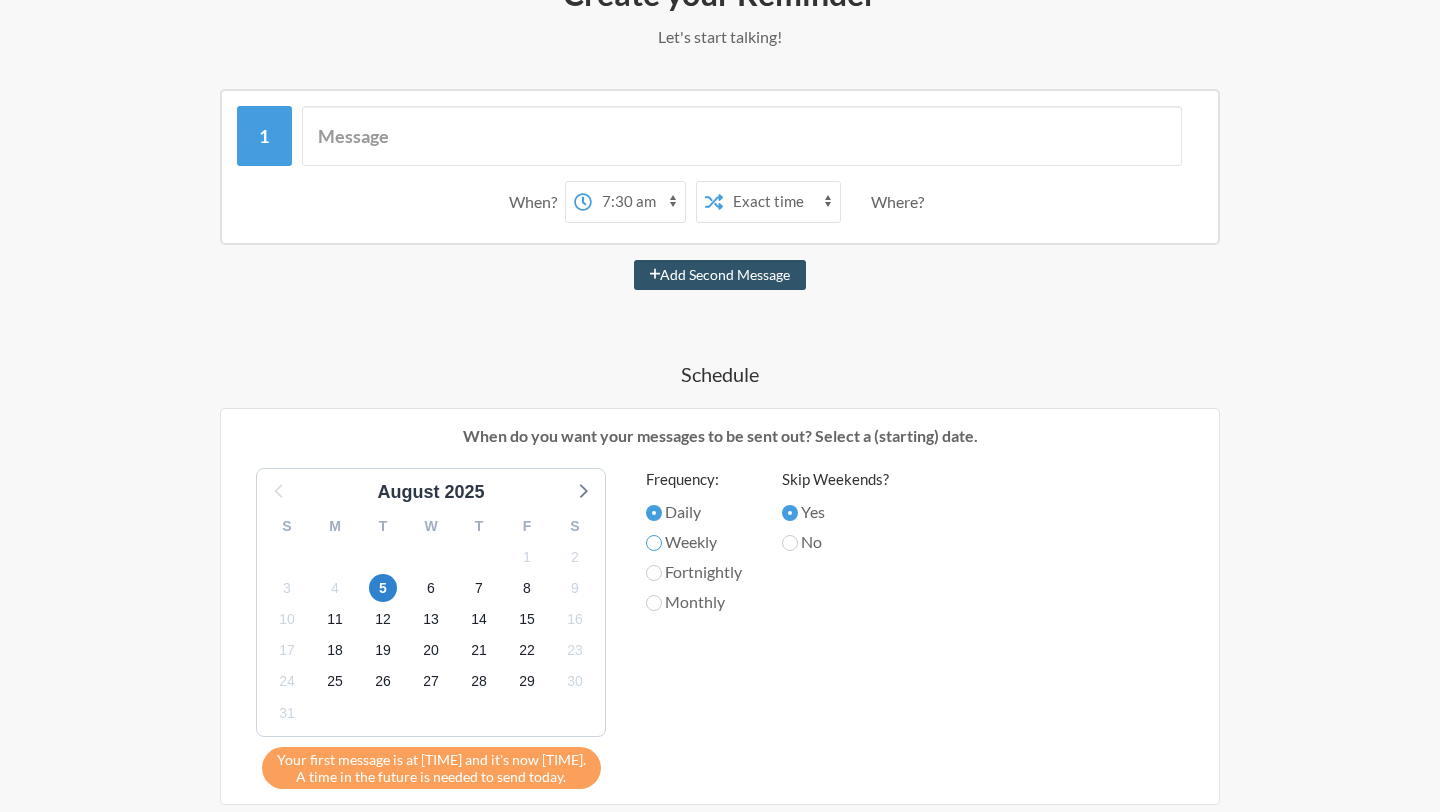click on "Weekly" at bounding box center [654, 543] 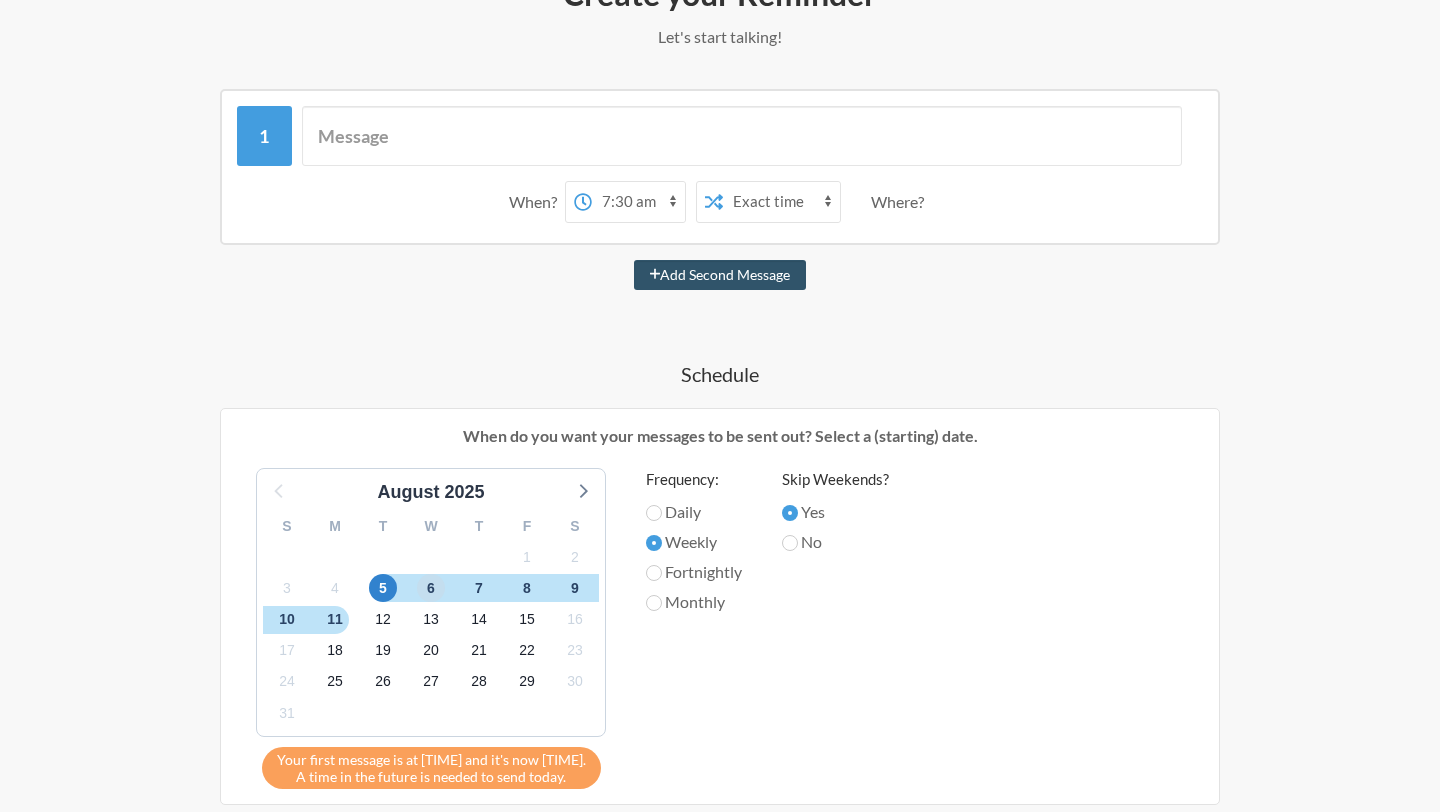click on "6" at bounding box center (431, 588) 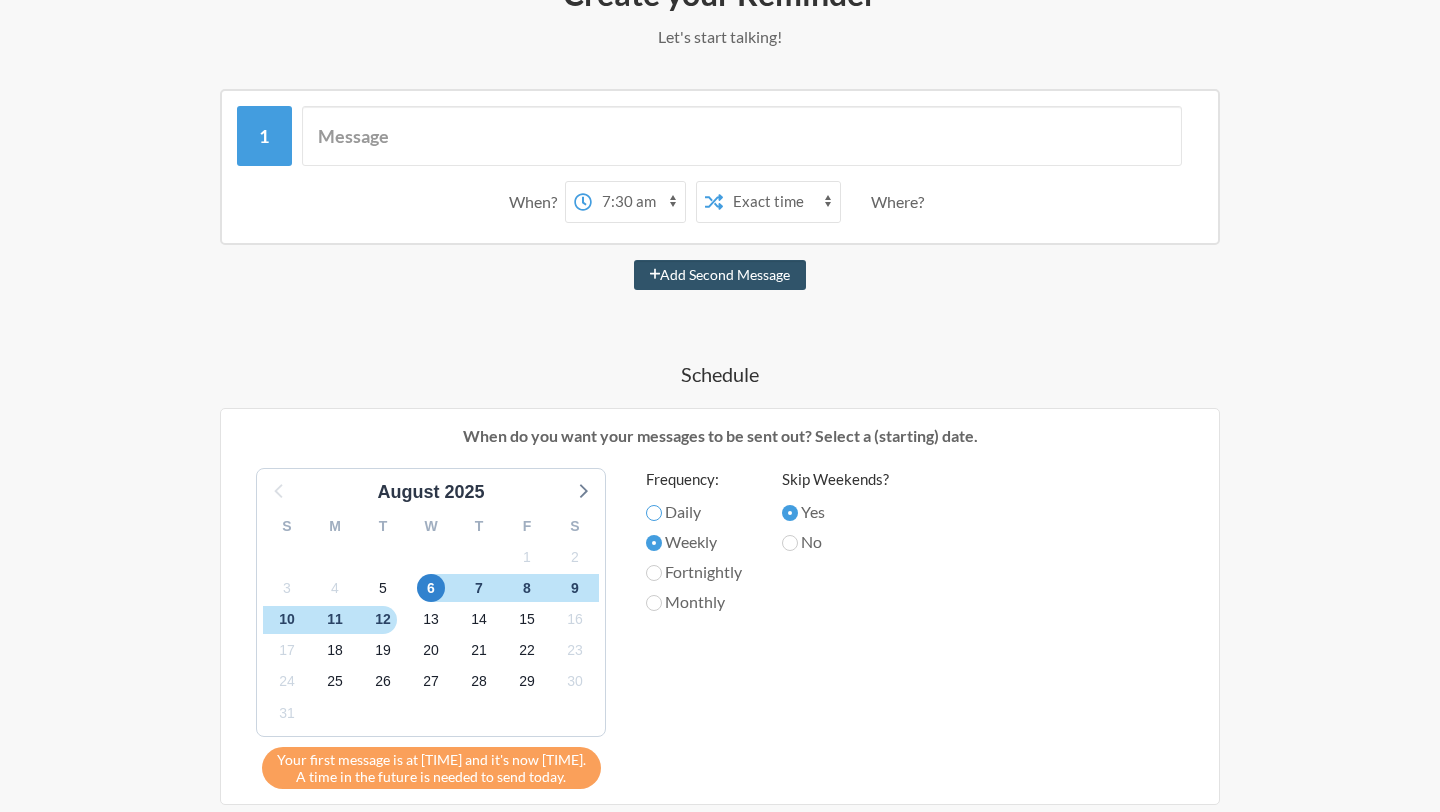 click on "Daily" at bounding box center [654, 513] 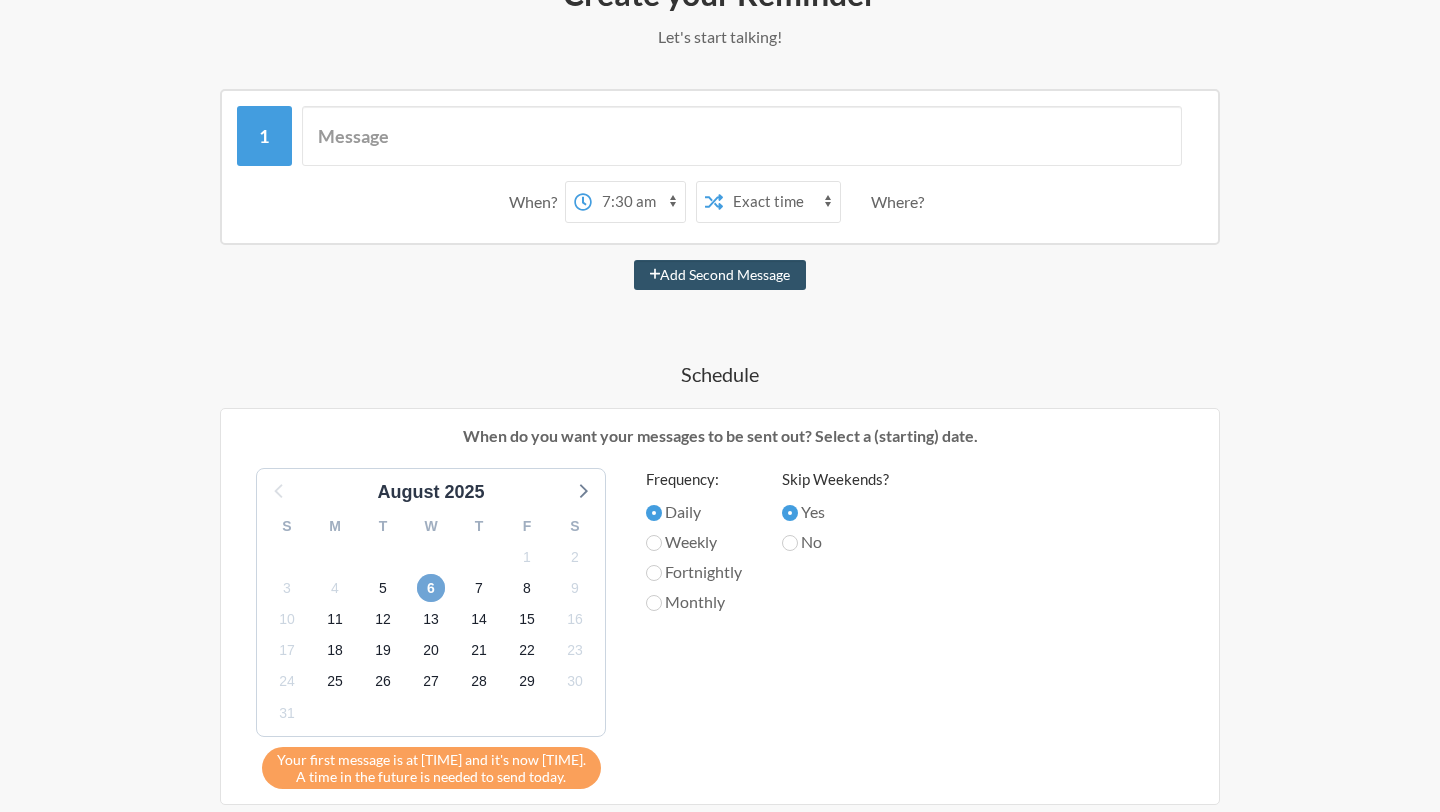 click on "6" at bounding box center (431, 588) 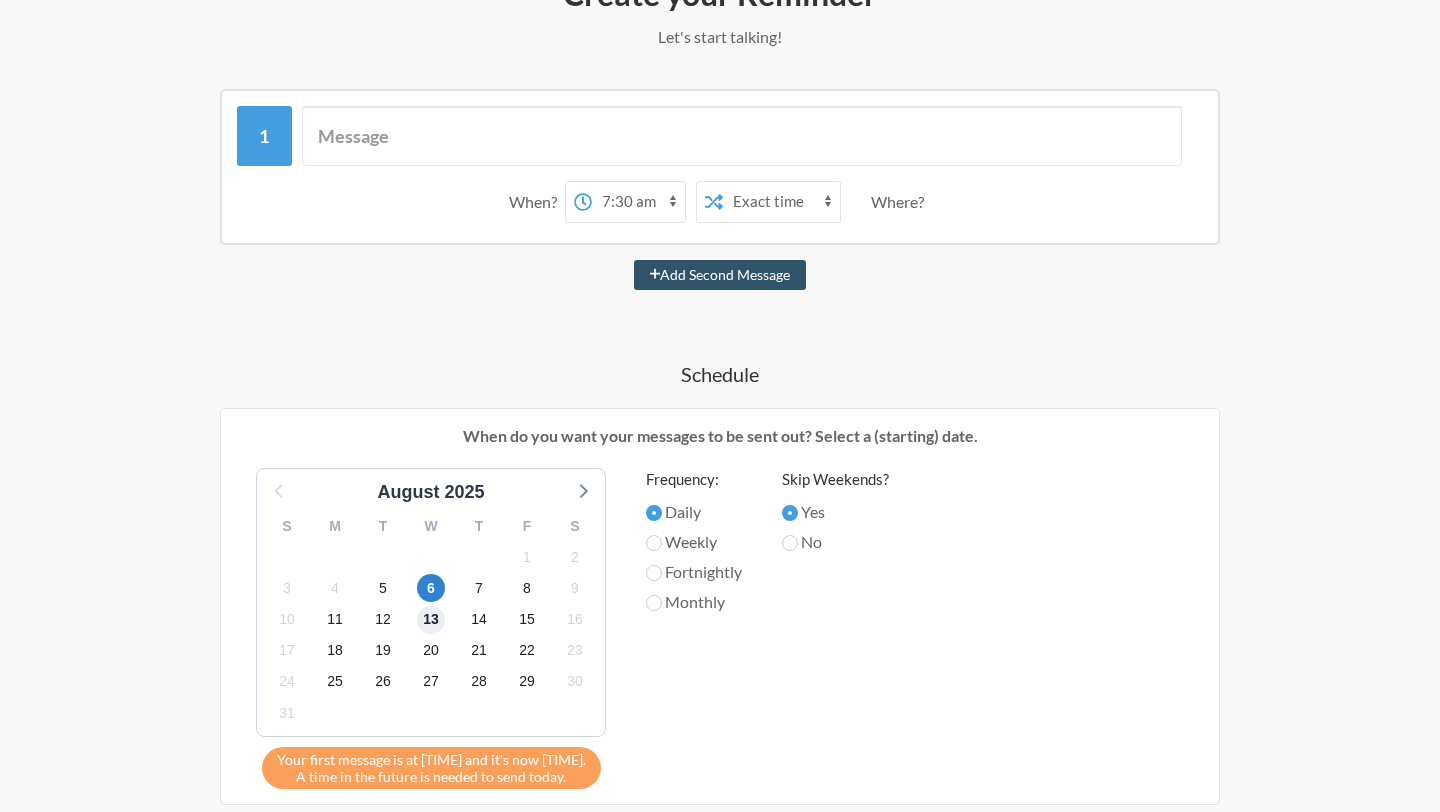 click on "13" at bounding box center (431, 620) 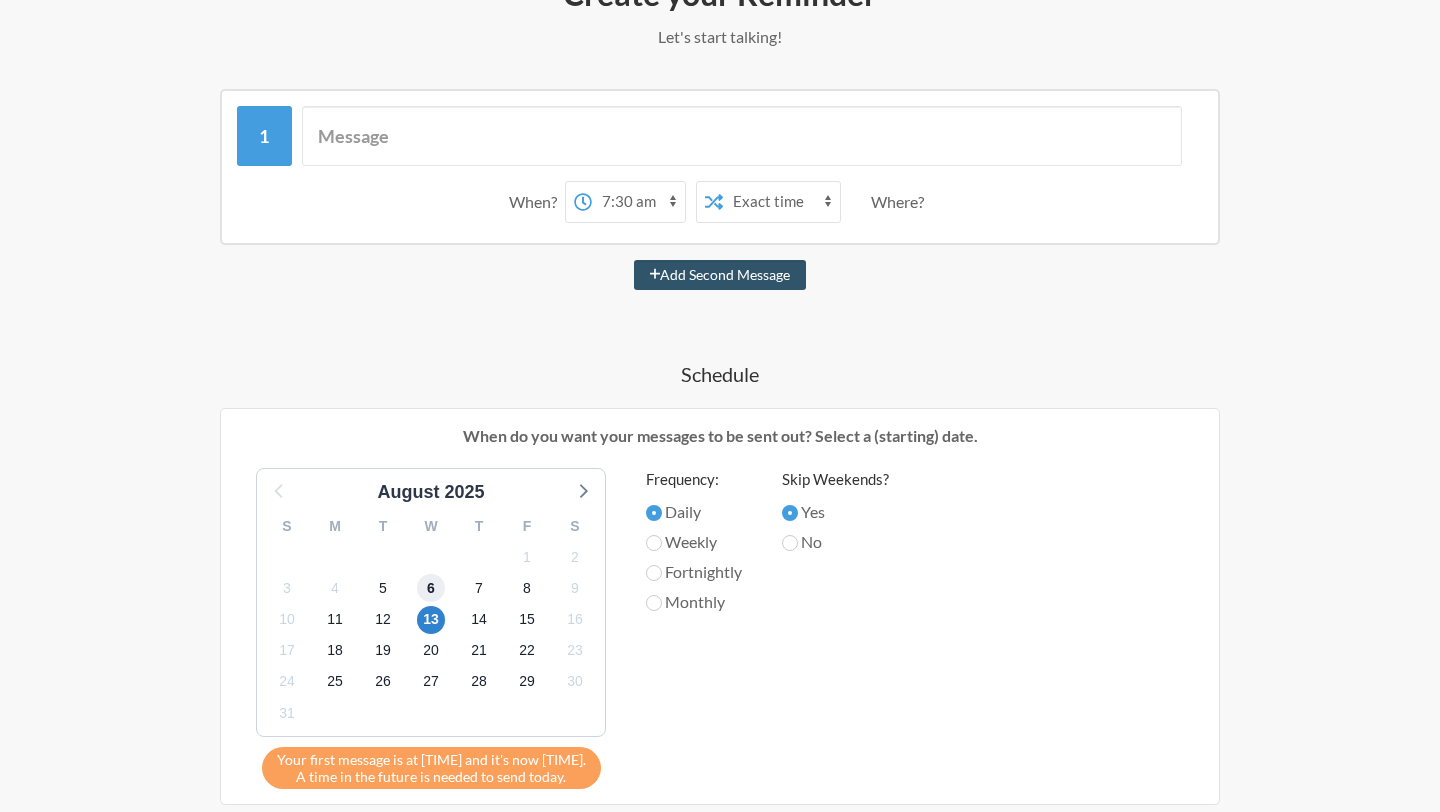 drag, startPoint x: 430, startPoint y: 585, endPoint x: 441, endPoint y: 587, distance: 11.18034 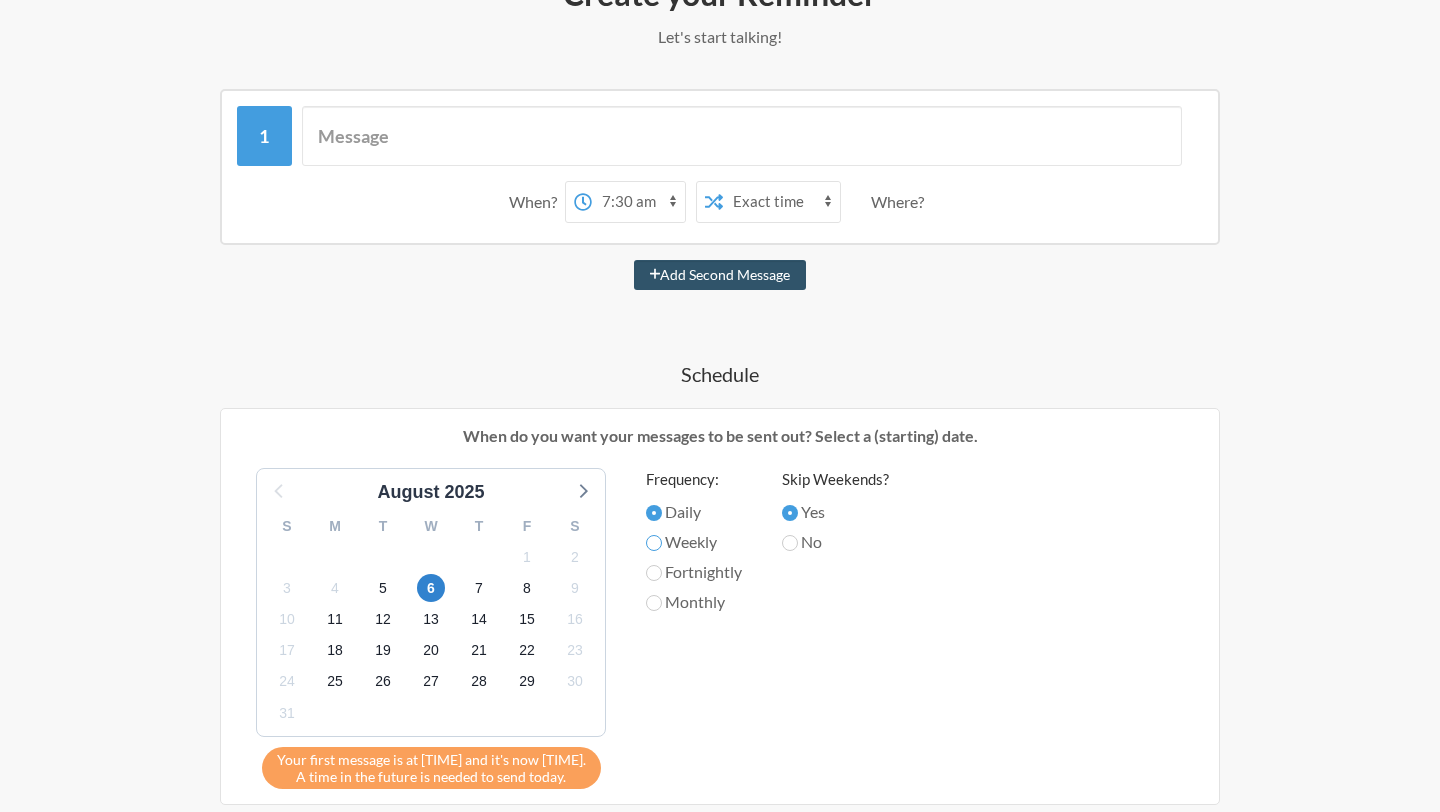 click on "Weekly" at bounding box center (654, 543) 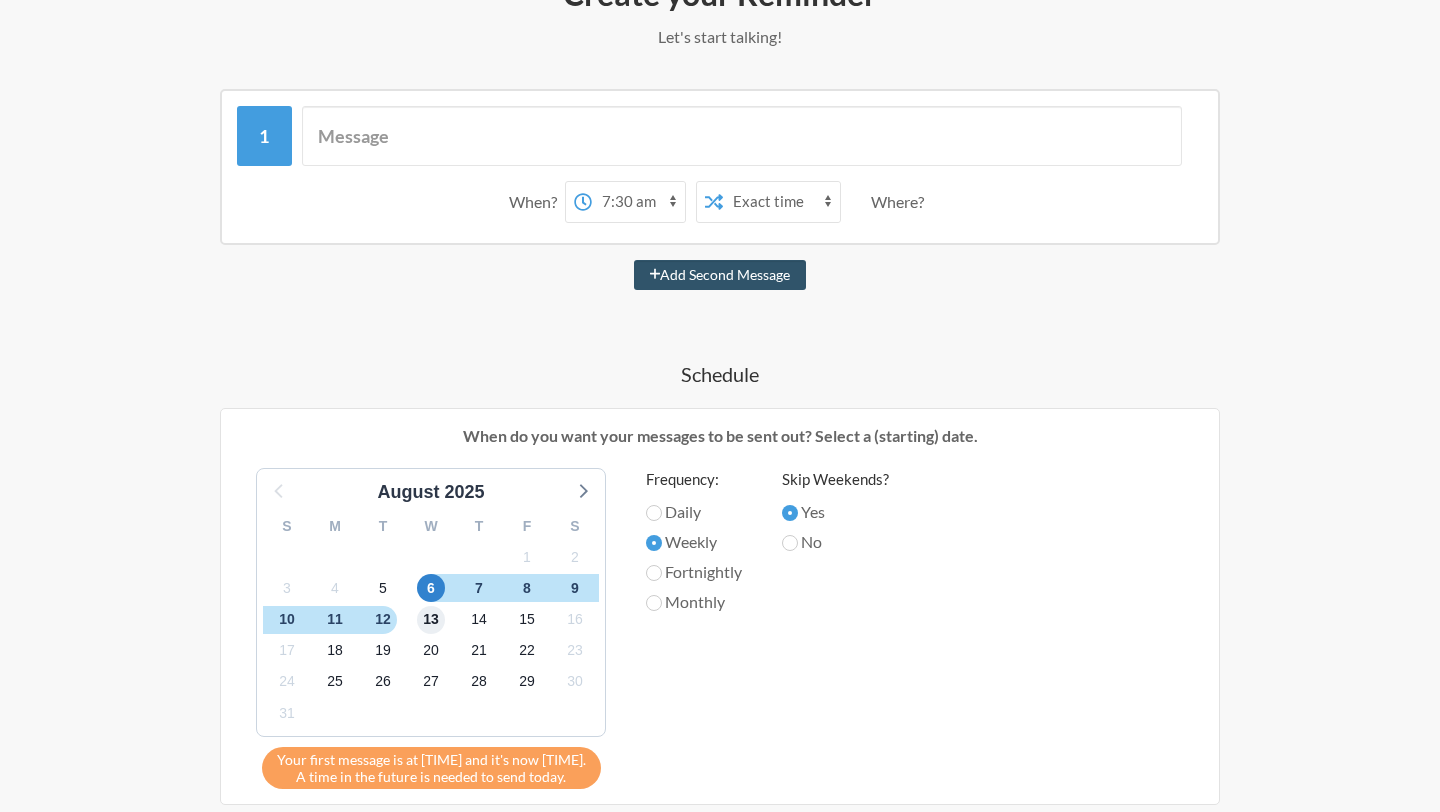 click on "13" at bounding box center [431, 620] 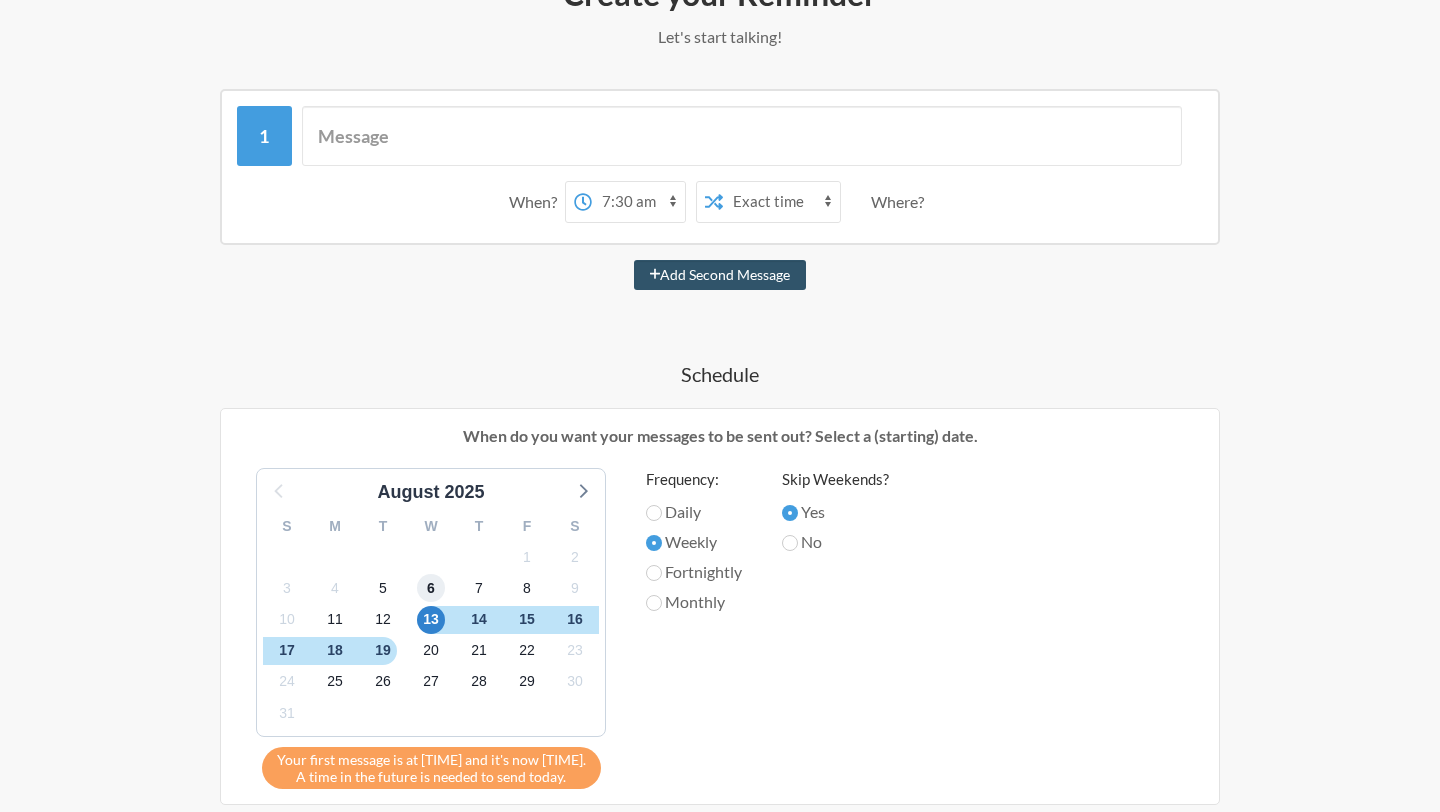 click on "6" at bounding box center [431, 588] 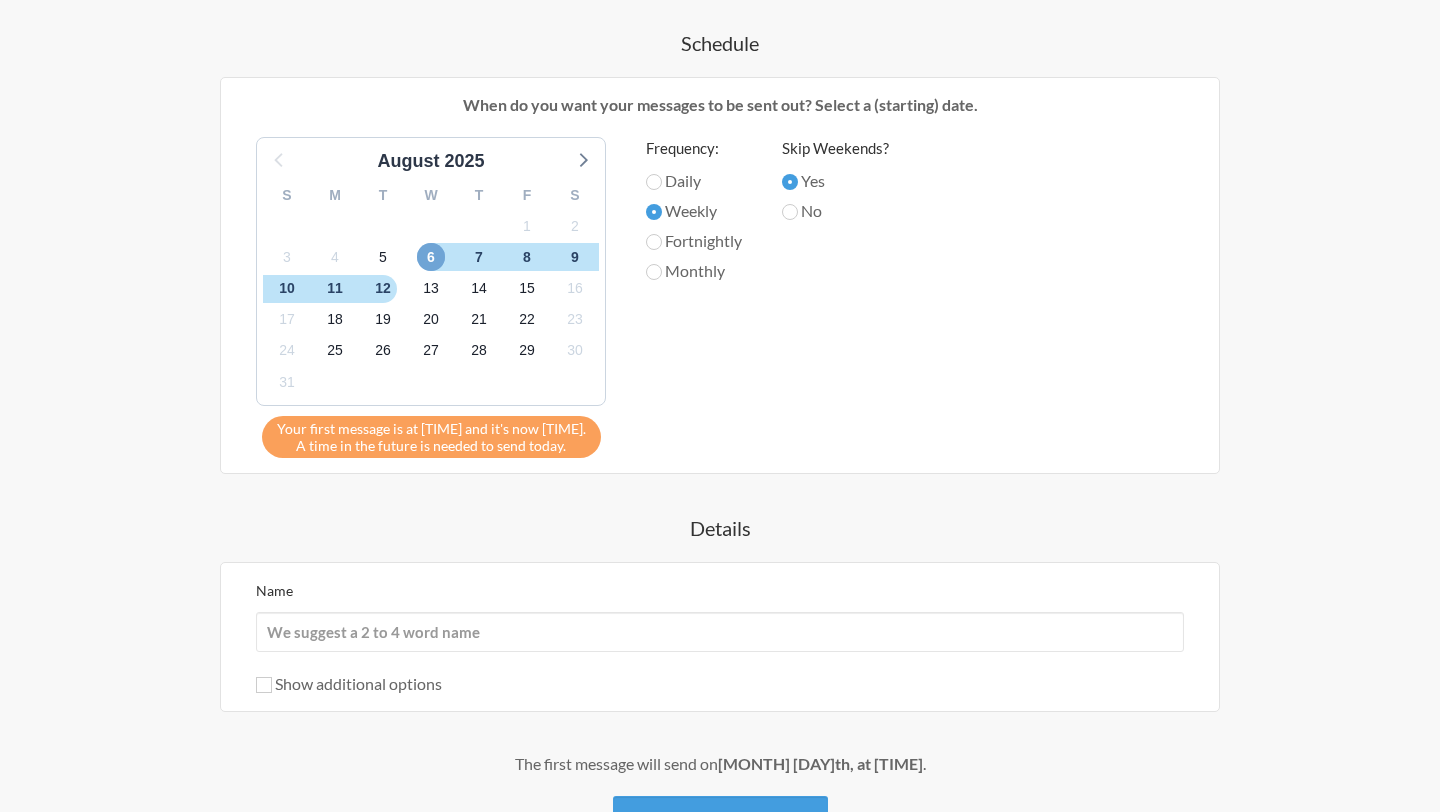 scroll, scrollTop: 619, scrollLeft: 0, axis: vertical 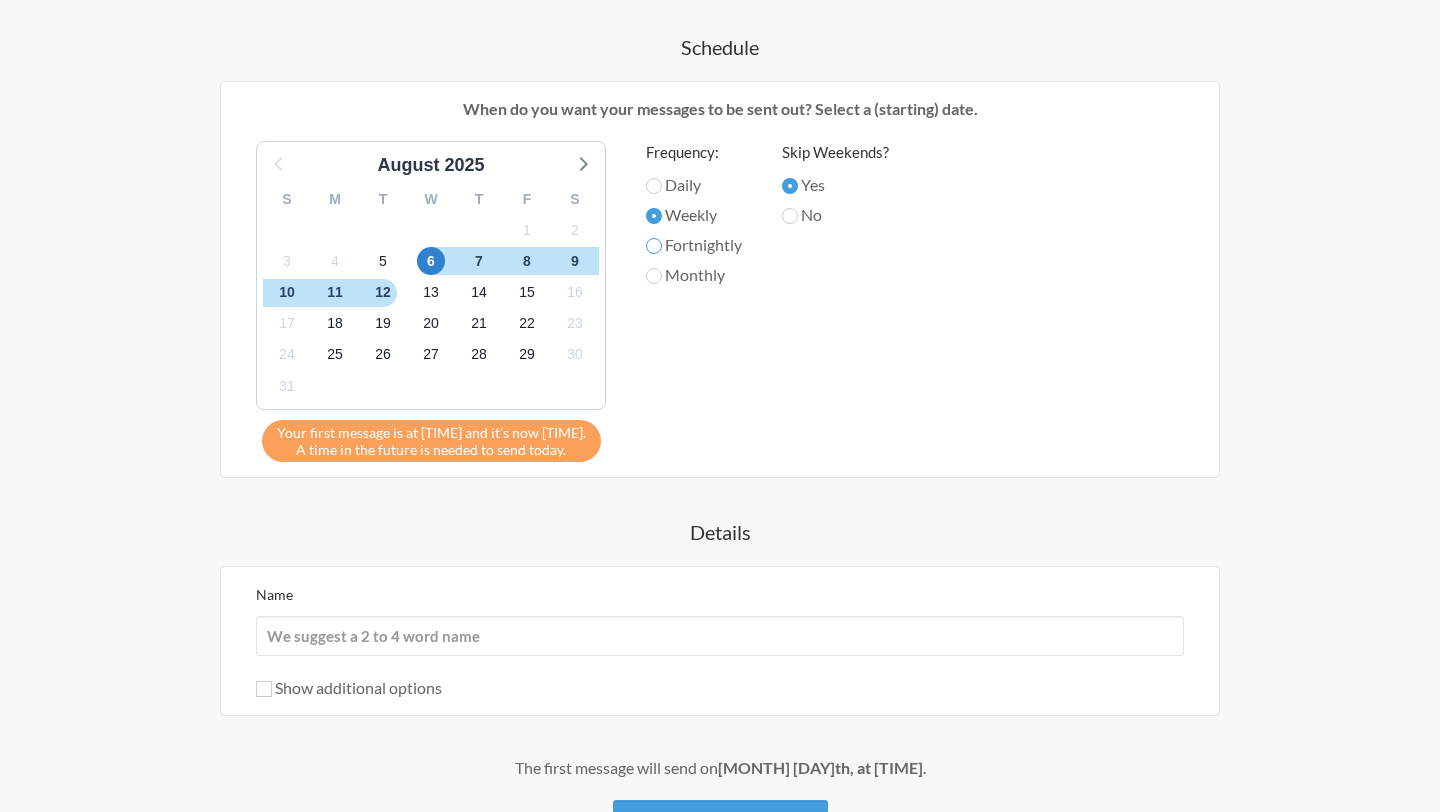 click on "Fortnightly" at bounding box center [654, 246] 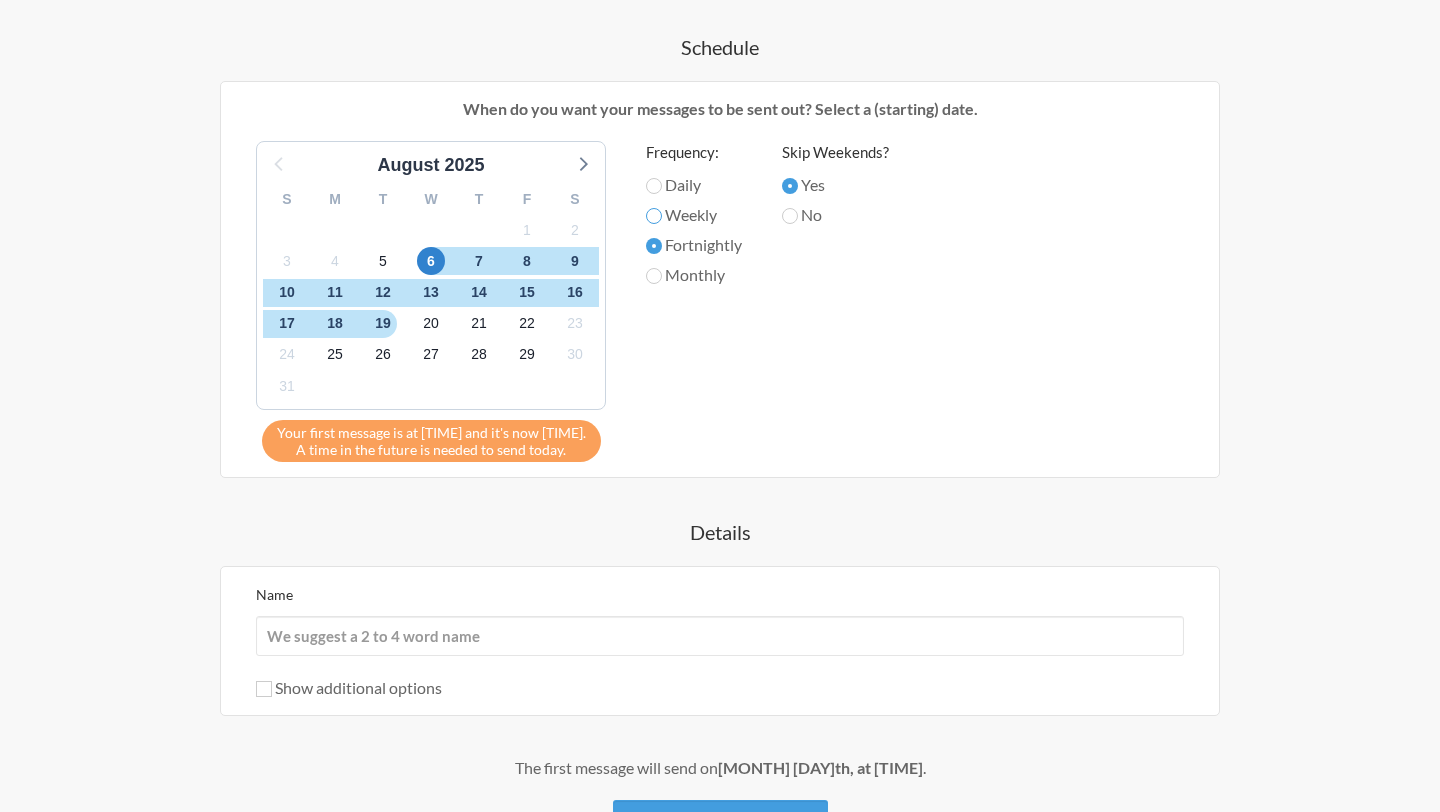 click on "Weekly" at bounding box center [654, 216] 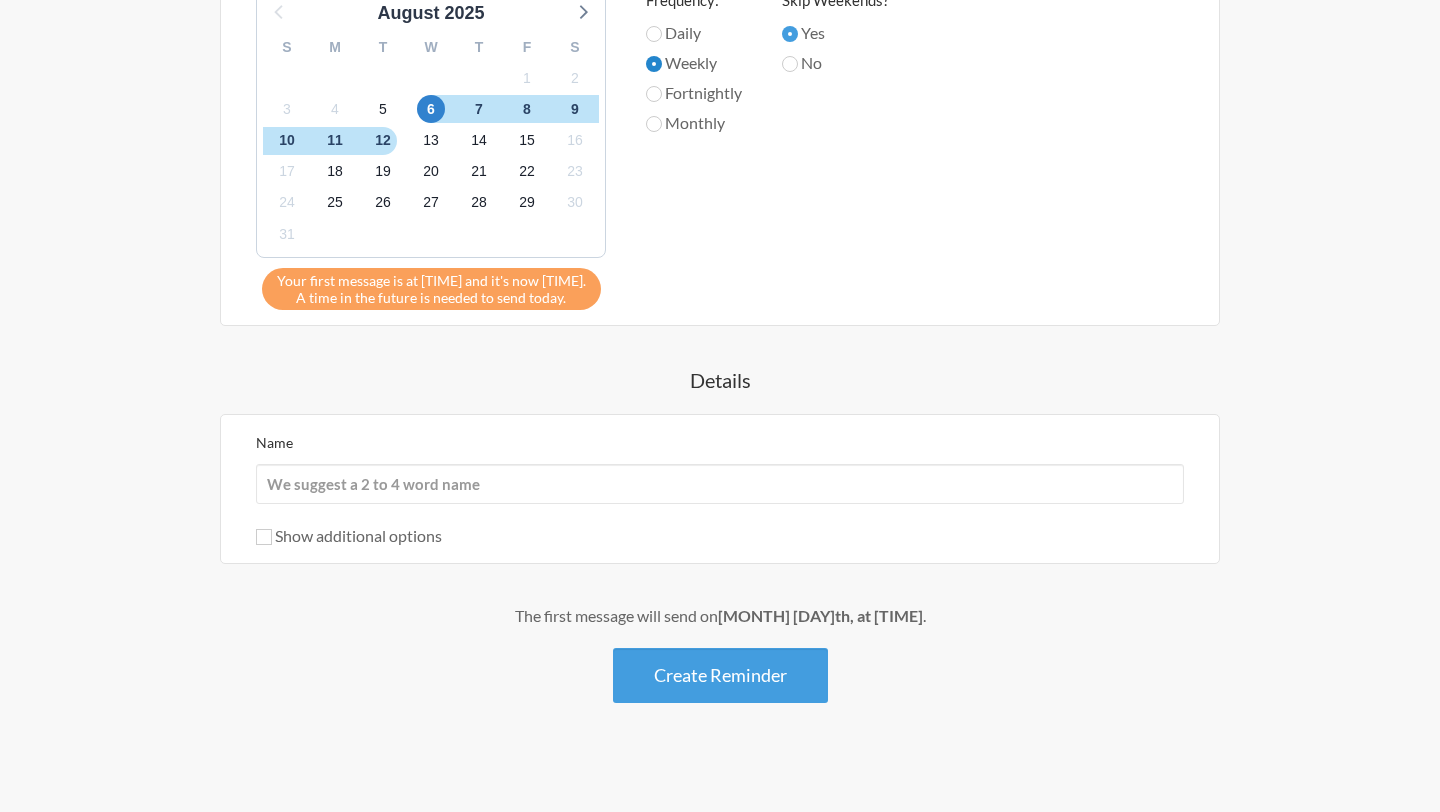 scroll, scrollTop: 781, scrollLeft: 0, axis: vertical 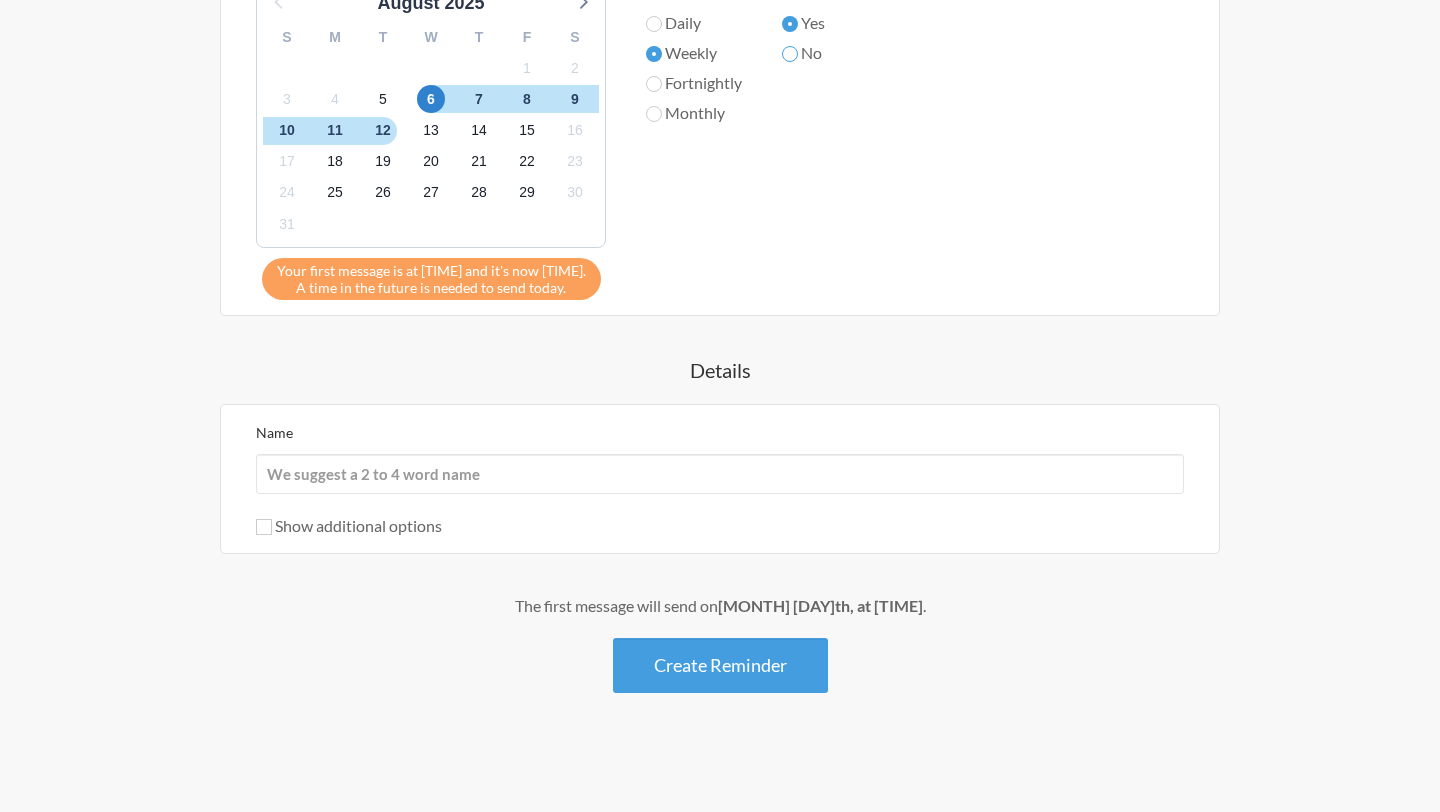 click on "No" at bounding box center [790, 54] 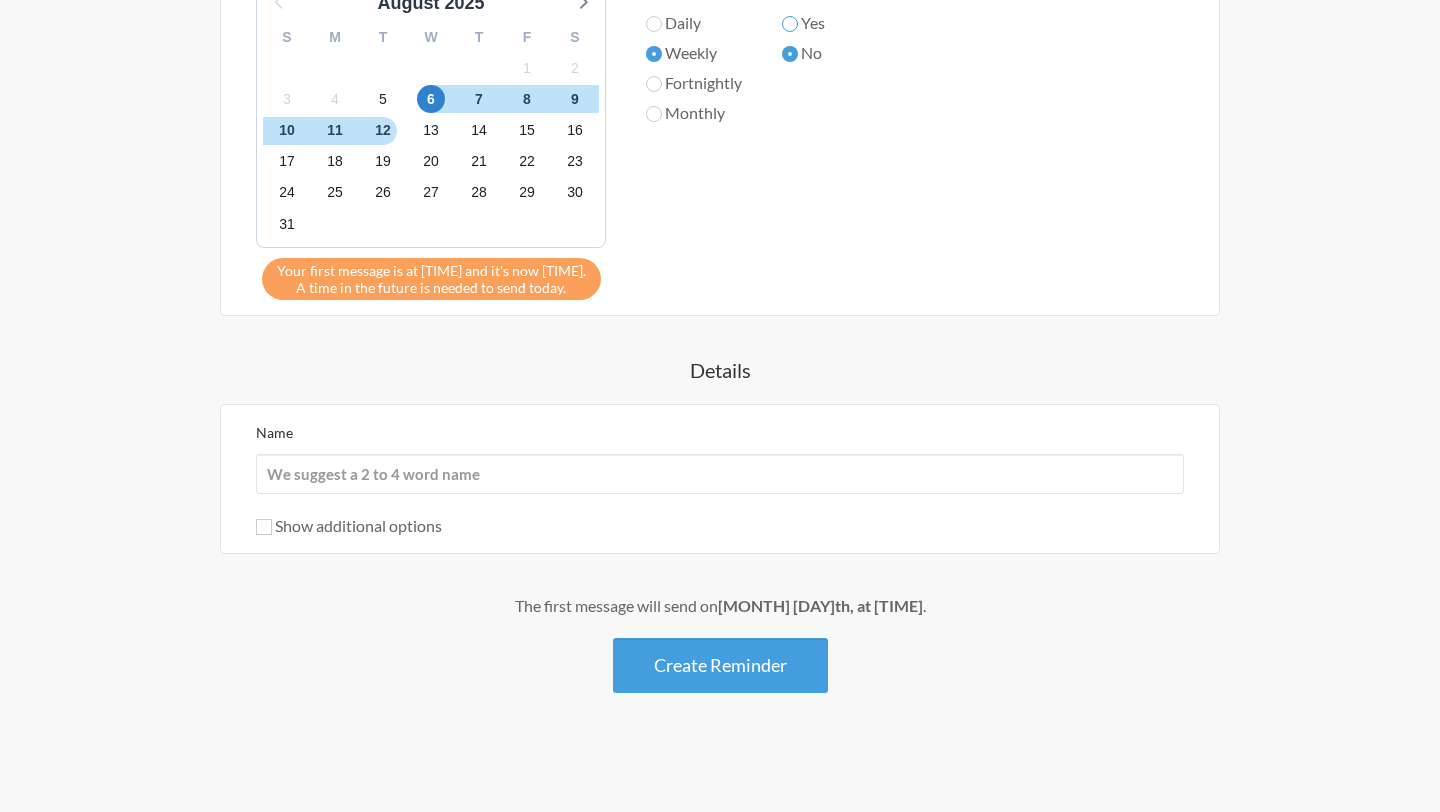 click on "Yes" at bounding box center (790, 24) 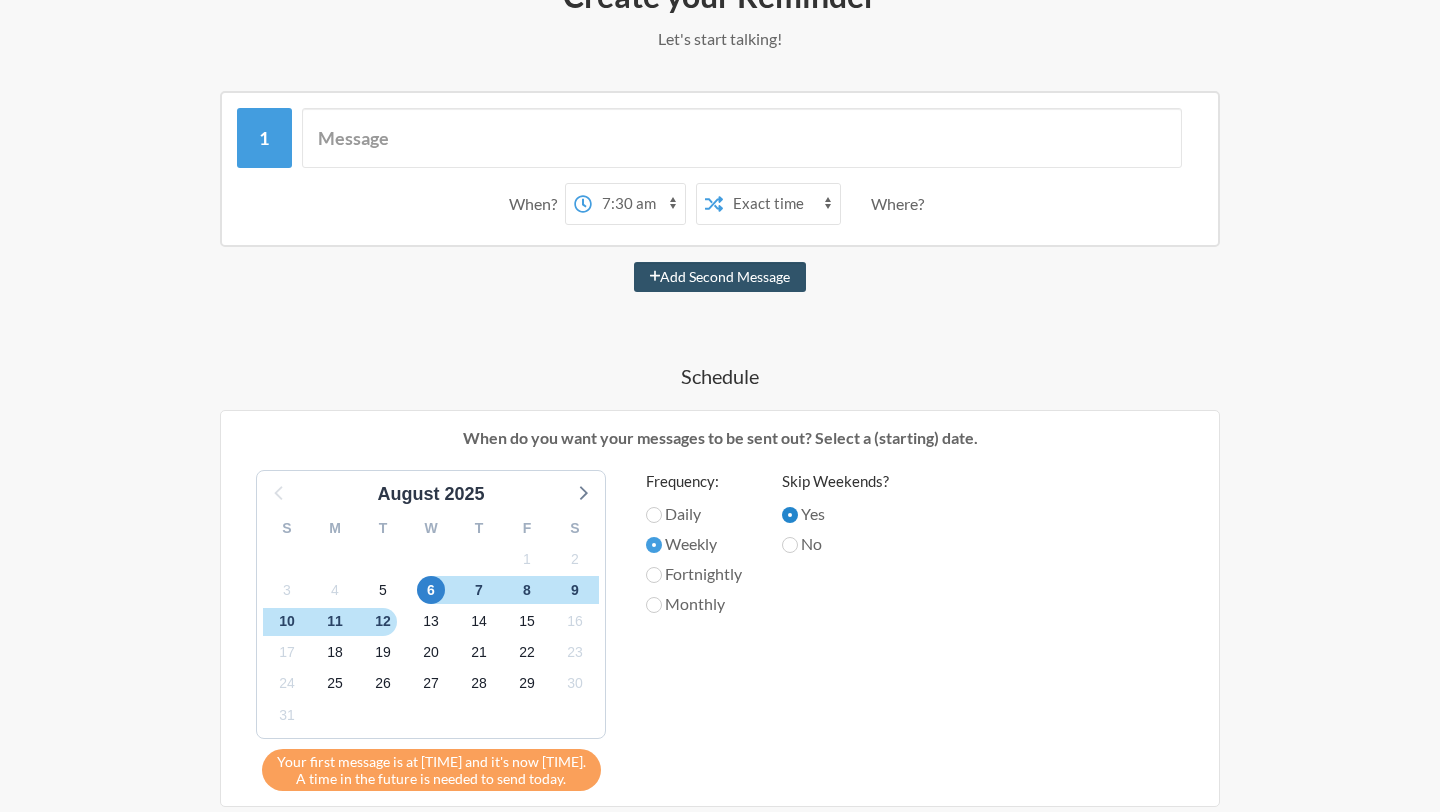 scroll, scrollTop: 289, scrollLeft: 0, axis: vertical 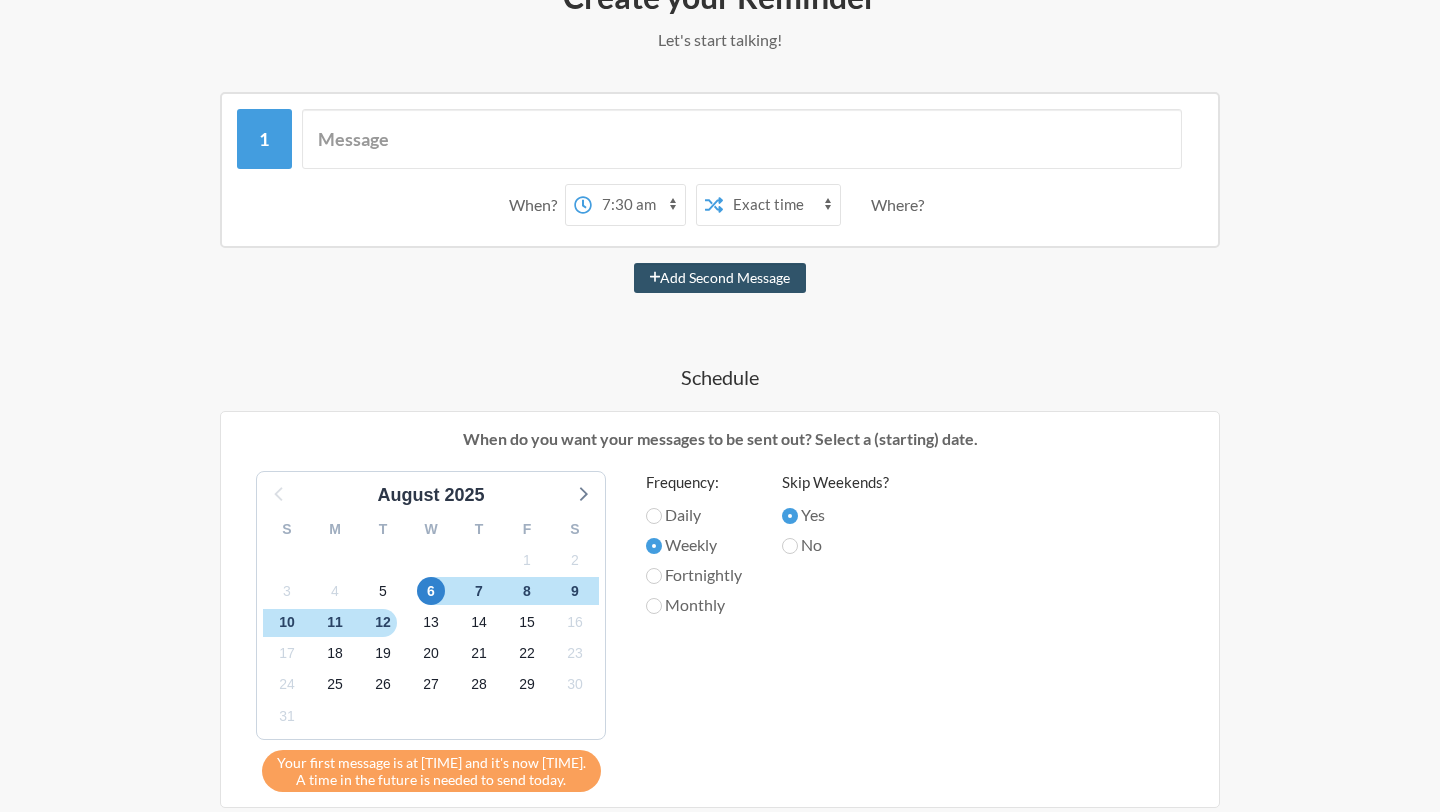 click on "12:00 am 12:15 am 12:30 am 12:45 am 1:00 am 1:15 am 1:30 am 1:45 am 2:00 am 2:15 am 2:30 am 2:45 am 3:00 am 3:15 am 3:30 am 3:45 am 4:00 am 4:15 am 4:30 am 4:45 am 5:00 am 5:15 am 5:30 am 5:45 am 6:00 am 6:15 am 6:30 am 6:45 am 7:00 am 7:15 am 7:30 am 7:45 am 8:00 am 8:15 am 8:30 am 8:45 am 9:00 am 9:15 am 9:30 am 9:45 am 10:00 am 10:15 am 10:30 am 10:45 am 11:00 am 11:15 am 11:30 am 11:45 am 12:00 pm 12:15 pm 12:30 pm 12:45 pm 1:00 pm 1:15 pm 1:30 pm 1:45 pm 2:00 pm 2:15 pm 2:30 pm 2:45 pm 3:00 pm 3:15 pm 3:30 pm 3:45 pm 4:00 pm 4:15 pm 4:30 pm 4:45 pm 5:00 pm 5:15 pm 5:30 pm 5:45 pm 6:00 pm 6:15 pm 6:30 pm 6:45 pm 7:00 pm 7:15 pm 7:30 pm 7:45 pm 8:00 pm 8:15 pm 8:30 pm 8:45 pm 9:00 pm 9:15 pm 9:30 pm 9:45 pm 10:00 pm 10:15 pm 10:30 pm 10:45 pm 11:00 pm 11:15 pm 11:30 pm 11:45 pm" at bounding box center [638, 205] 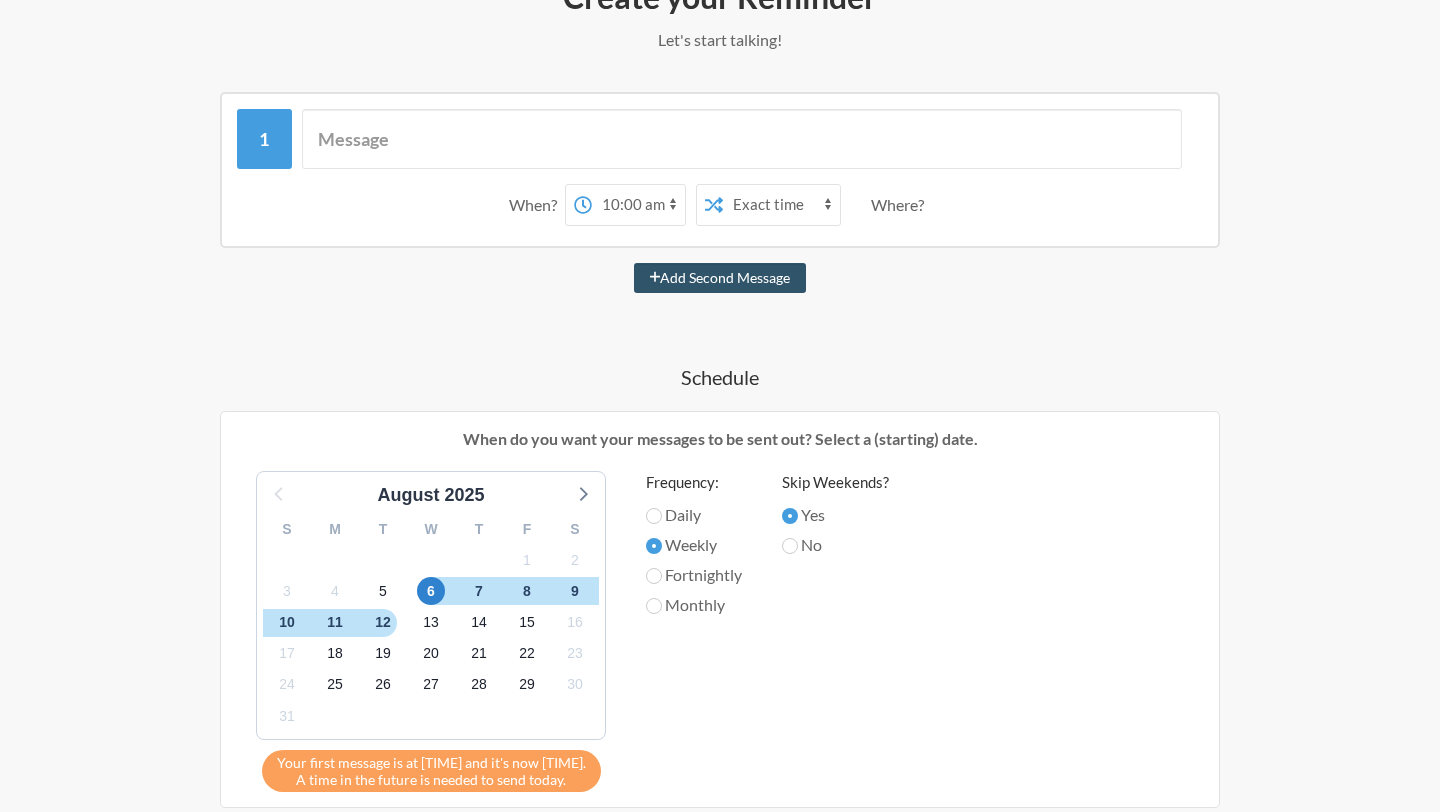 click on "Exact time Random time" at bounding box center (781, 205) 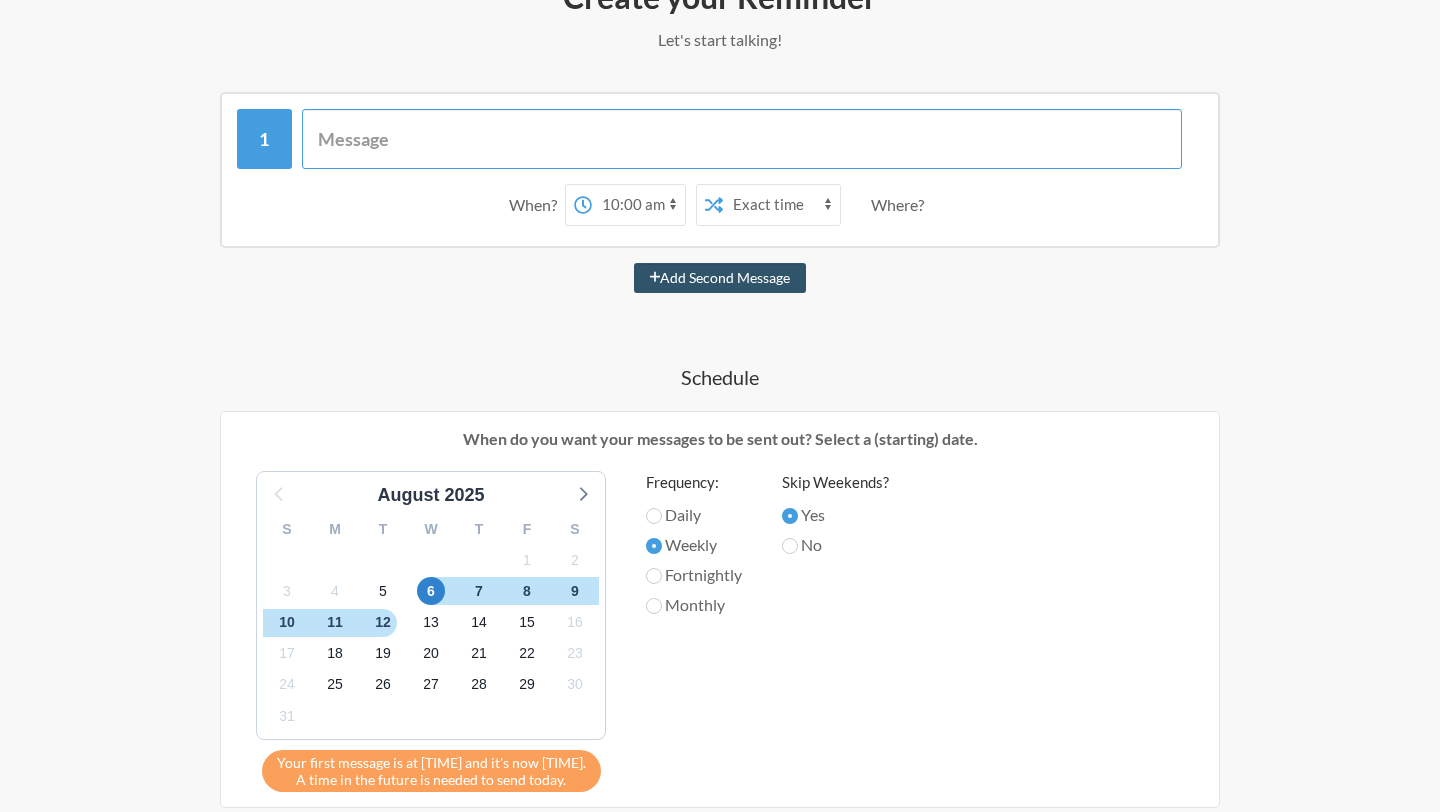 click at bounding box center [742, 139] 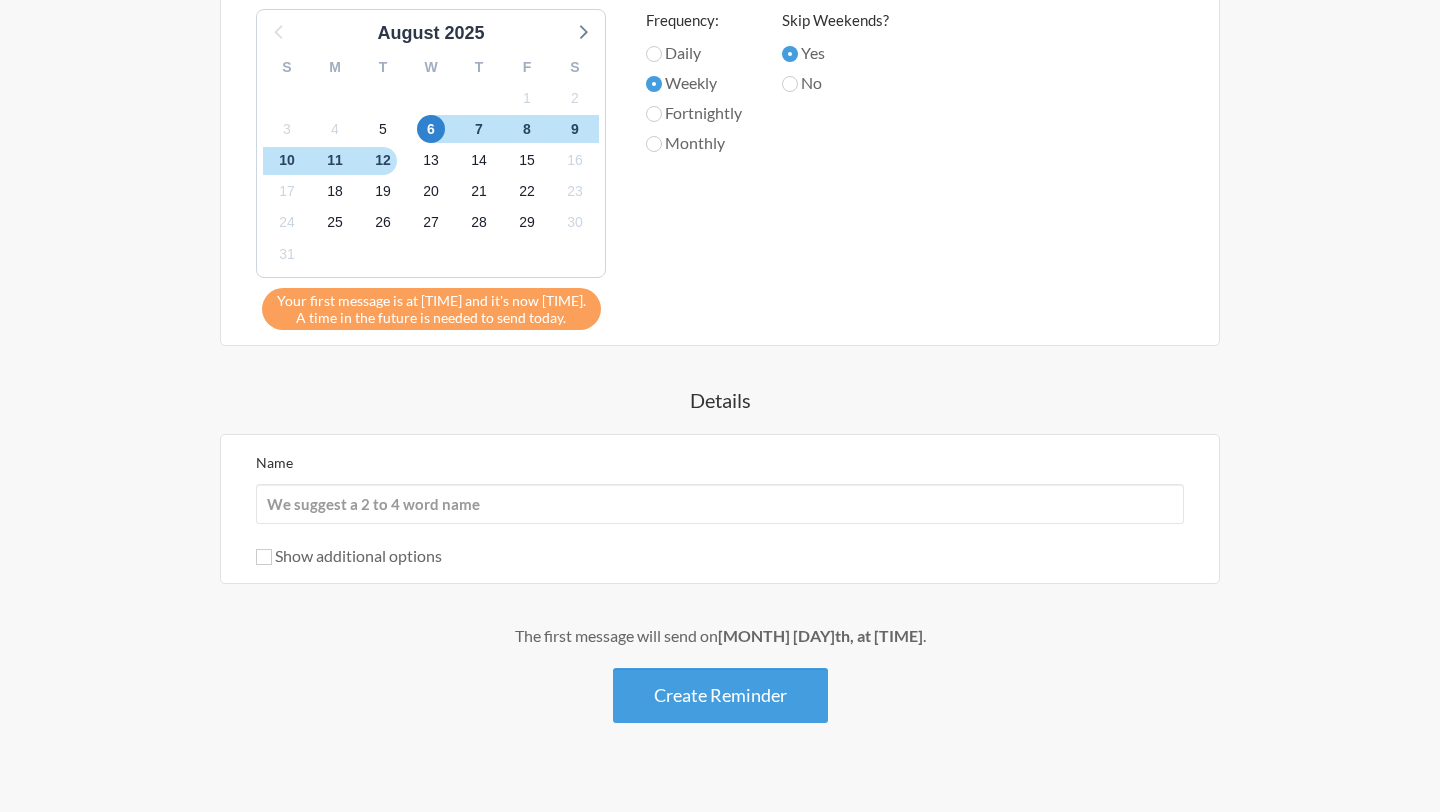 scroll, scrollTop: 780, scrollLeft: 0, axis: vertical 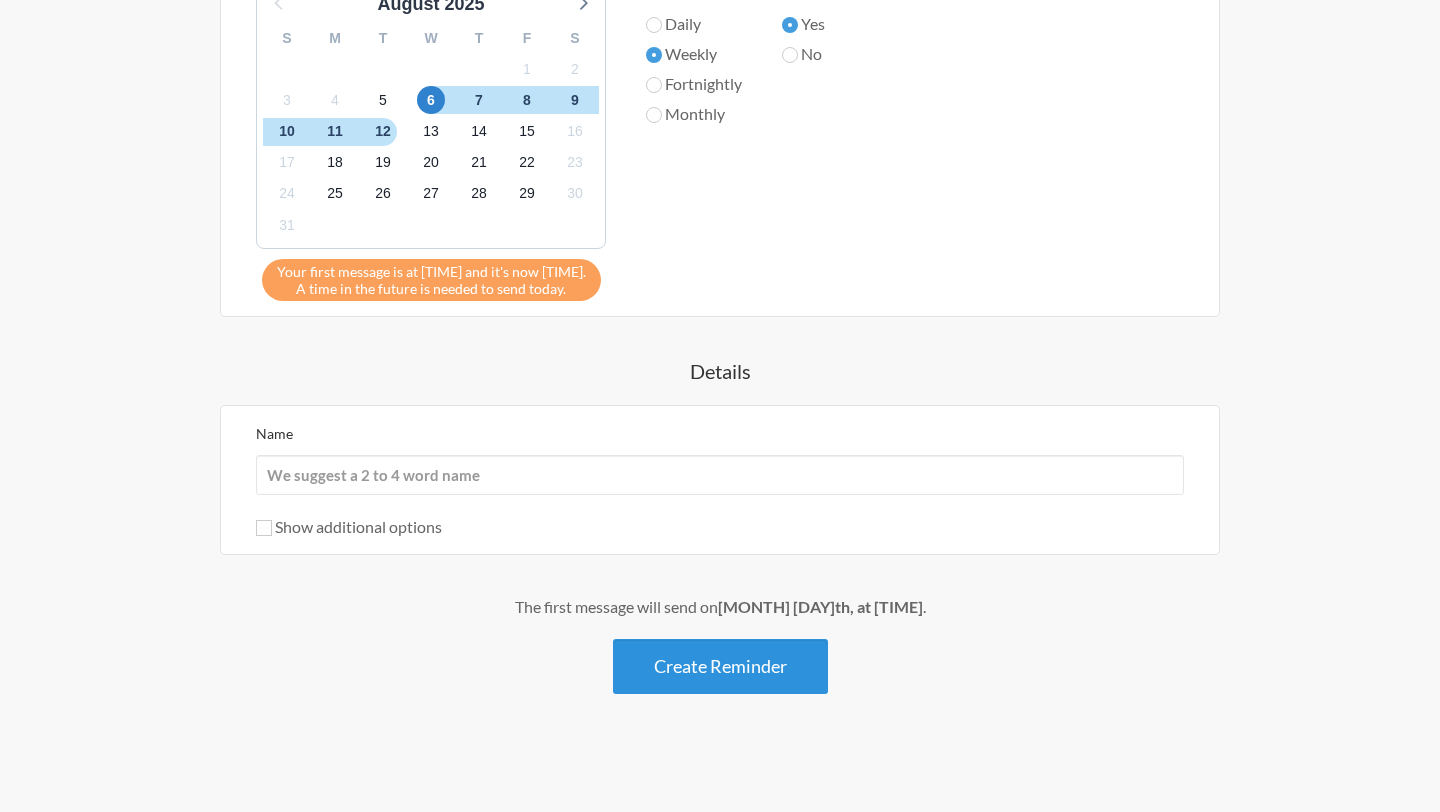 type on "Process Meeting in 15 Minutes" 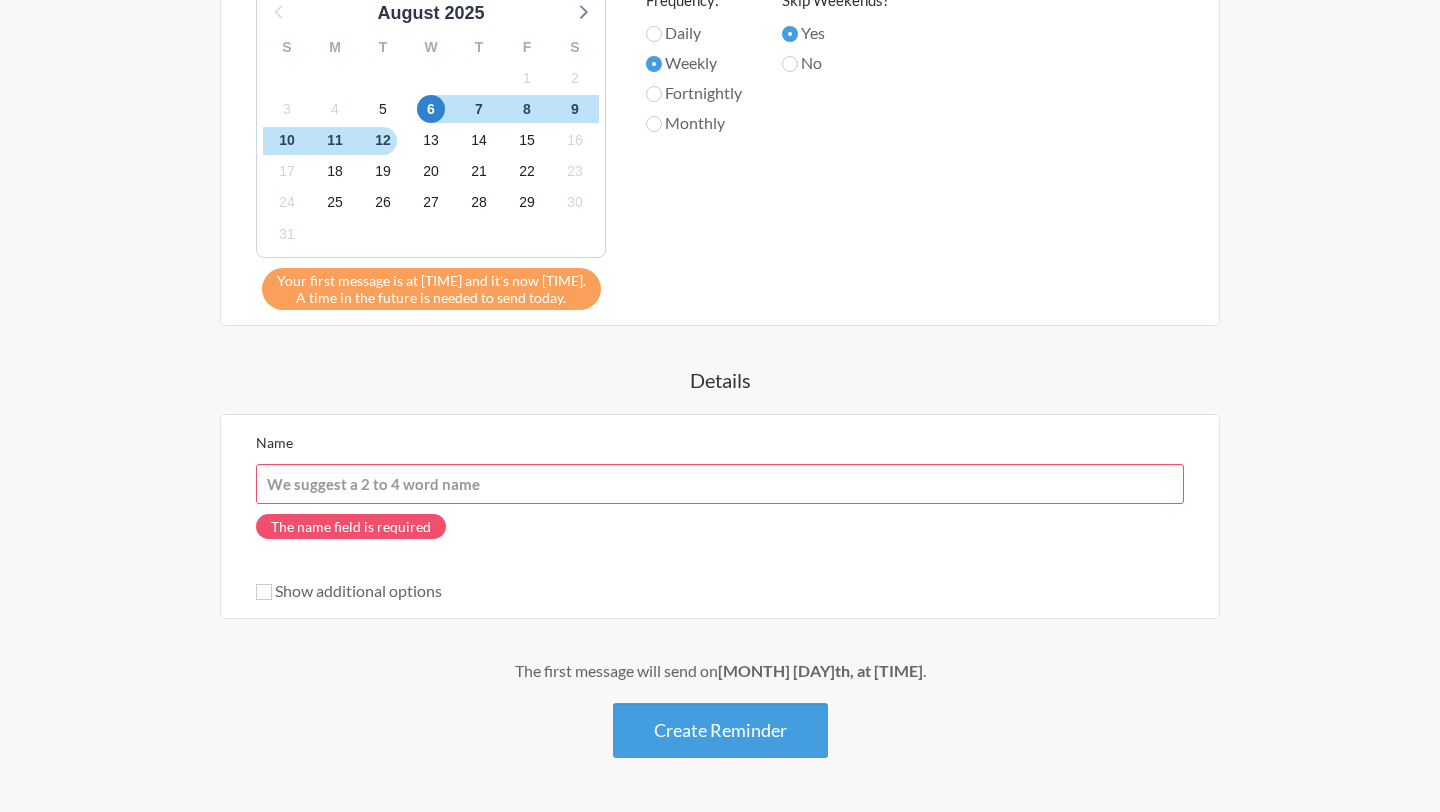 scroll, scrollTop: 771, scrollLeft: 0, axis: vertical 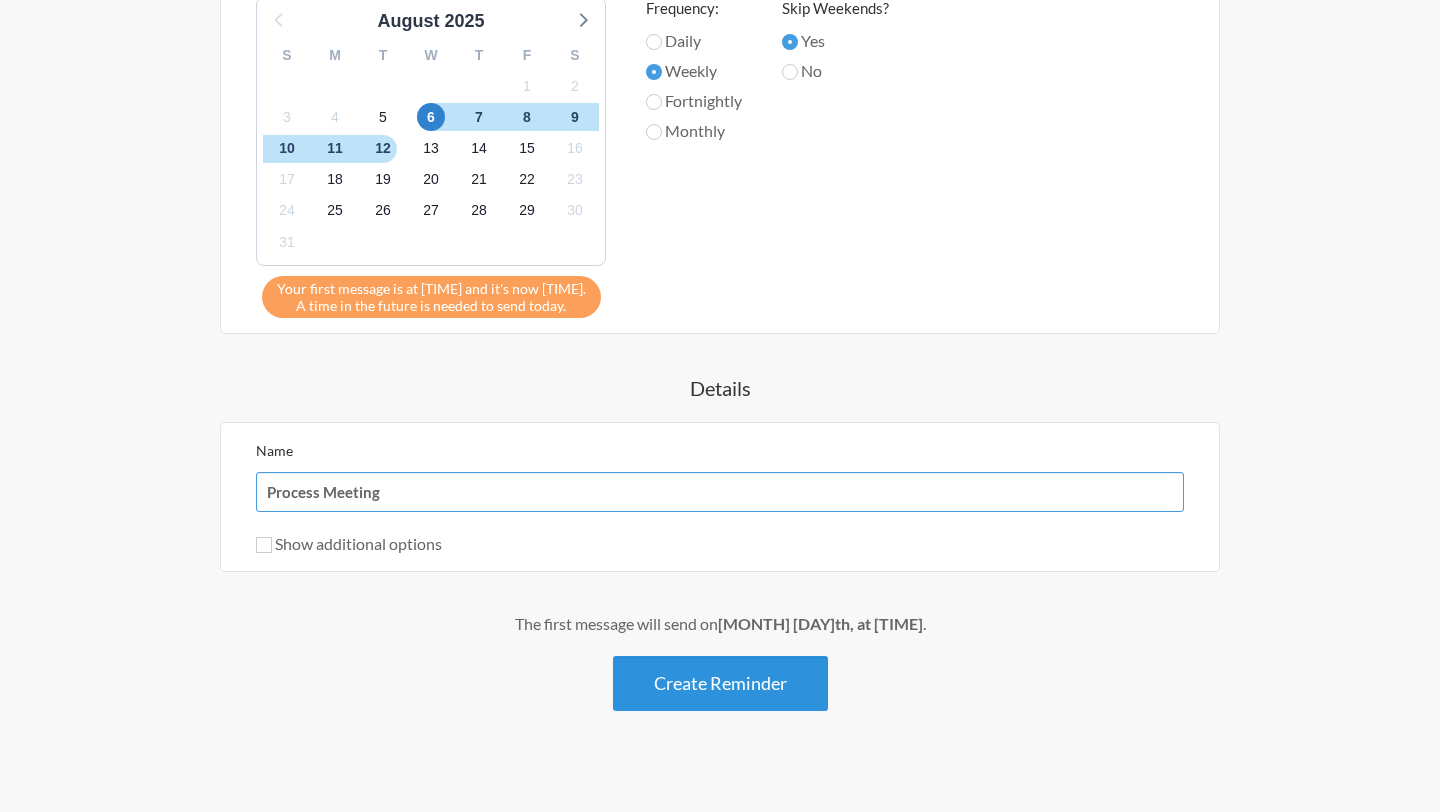 type on "Process Meeting" 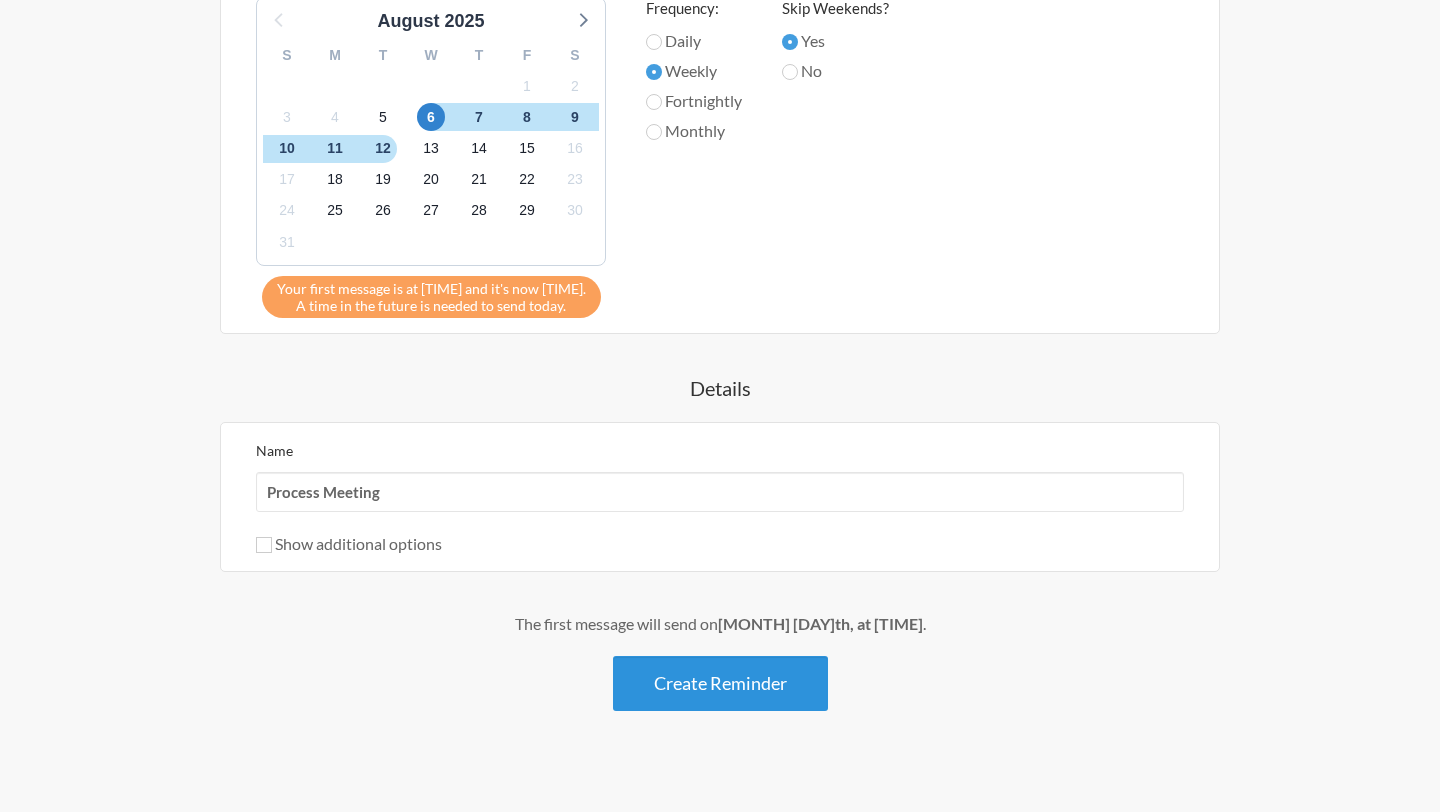 click on "Create Reminder" at bounding box center (720, 683) 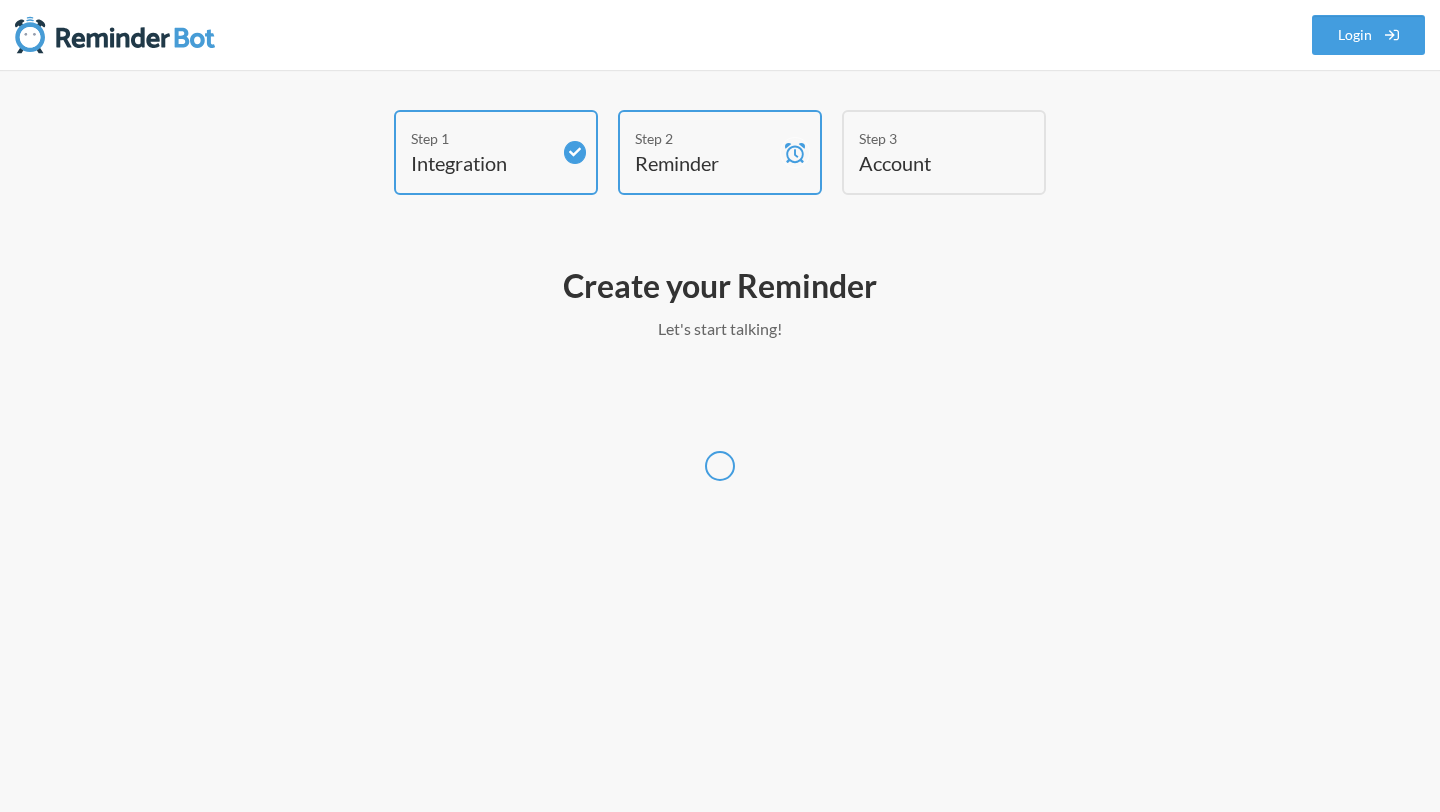 scroll, scrollTop: 0, scrollLeft: 0, axis: both 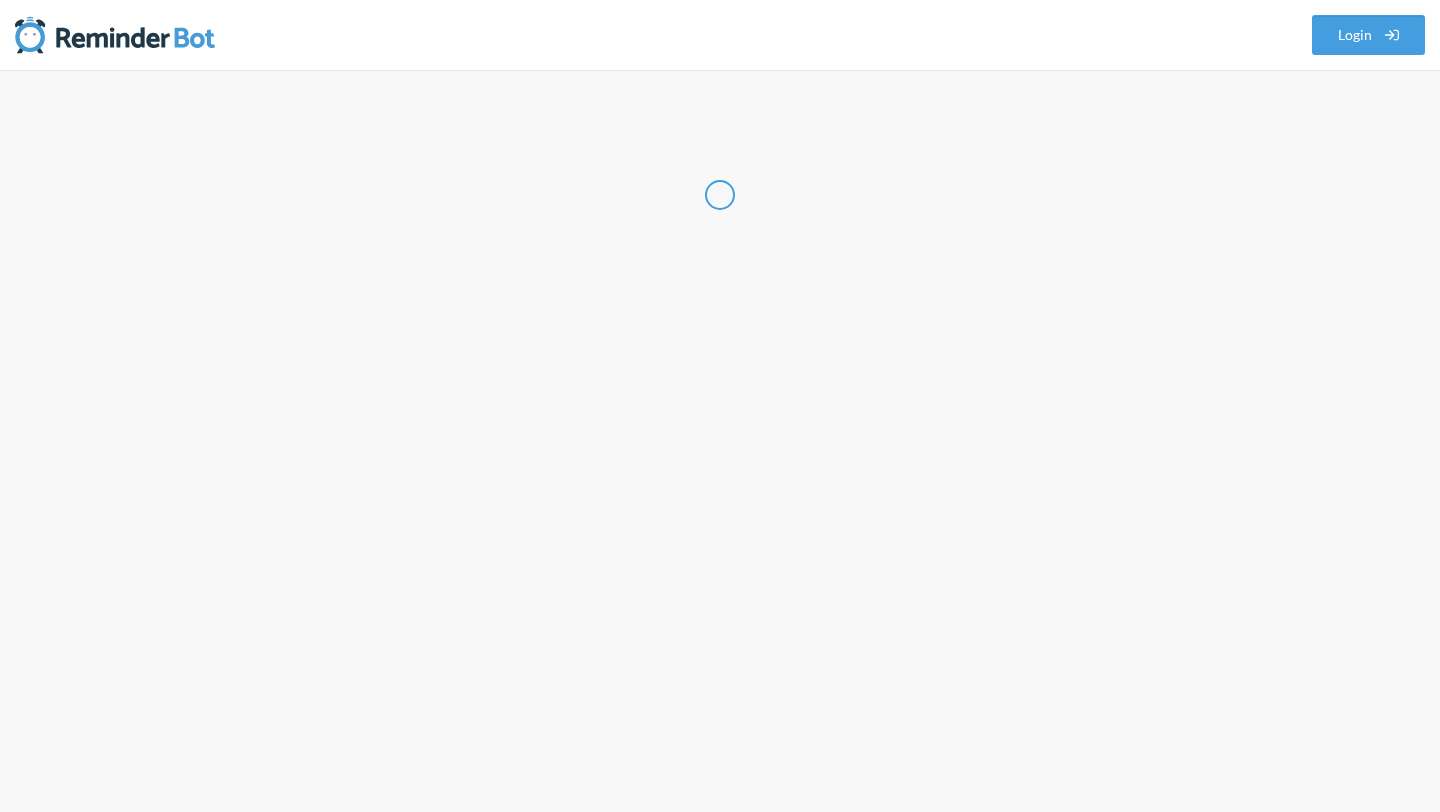 select on "[COUNTRY]" 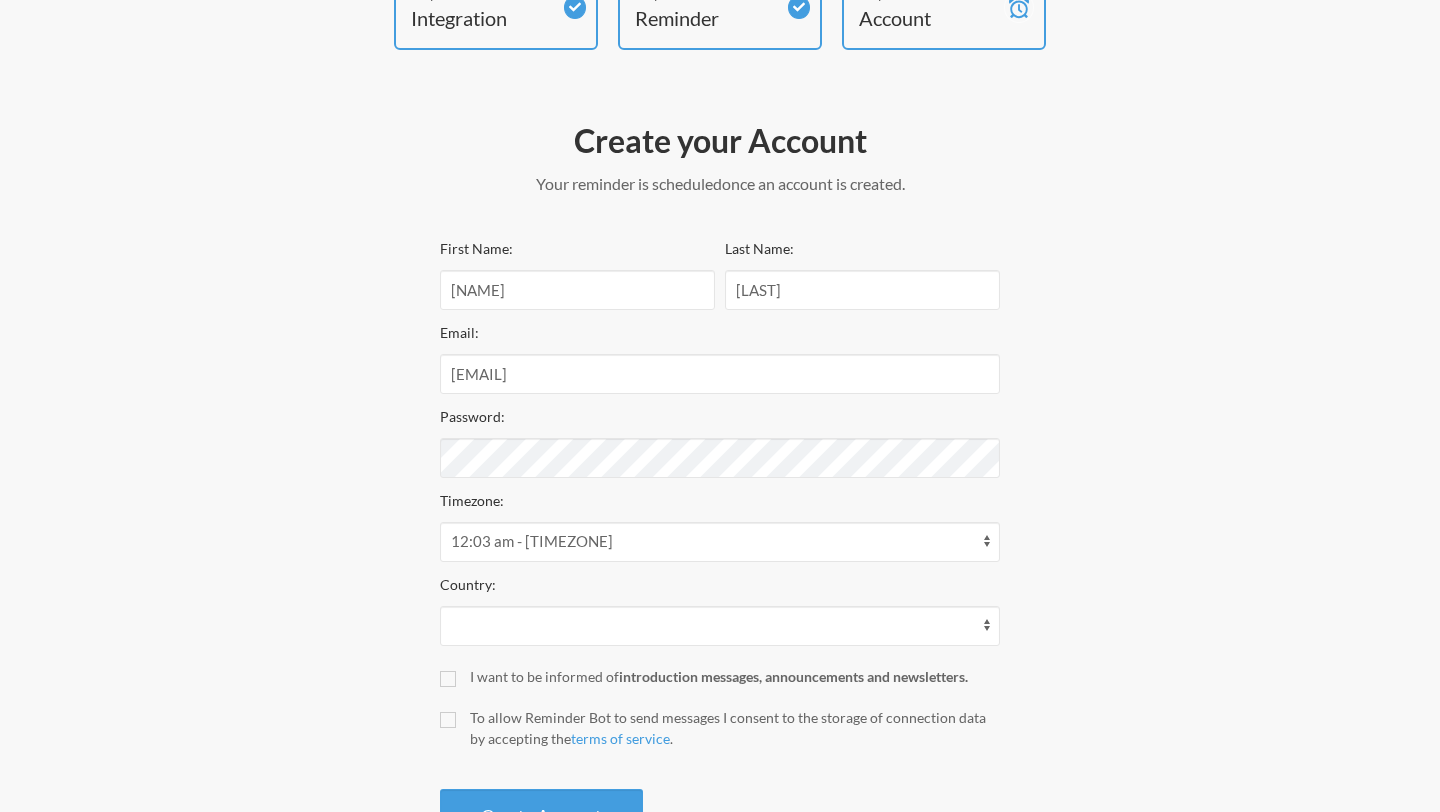 scroll, scrollTop: 226, scrollLeft: 0, axis: vertical 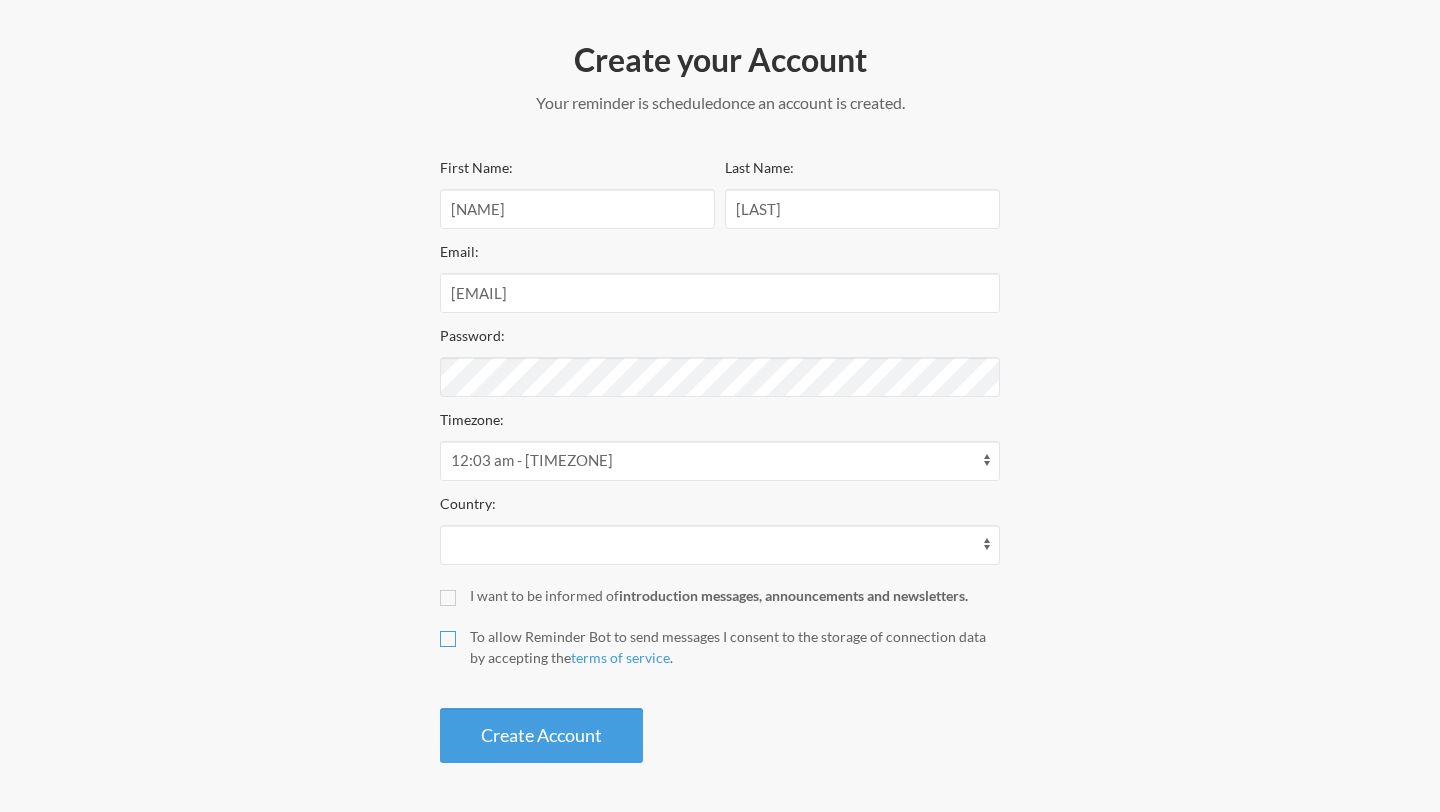 click on "To allow Reminder Bot to send messages I consent to the storage of connection data by accepting the  terms of service ." at bounding box center [448, 639] 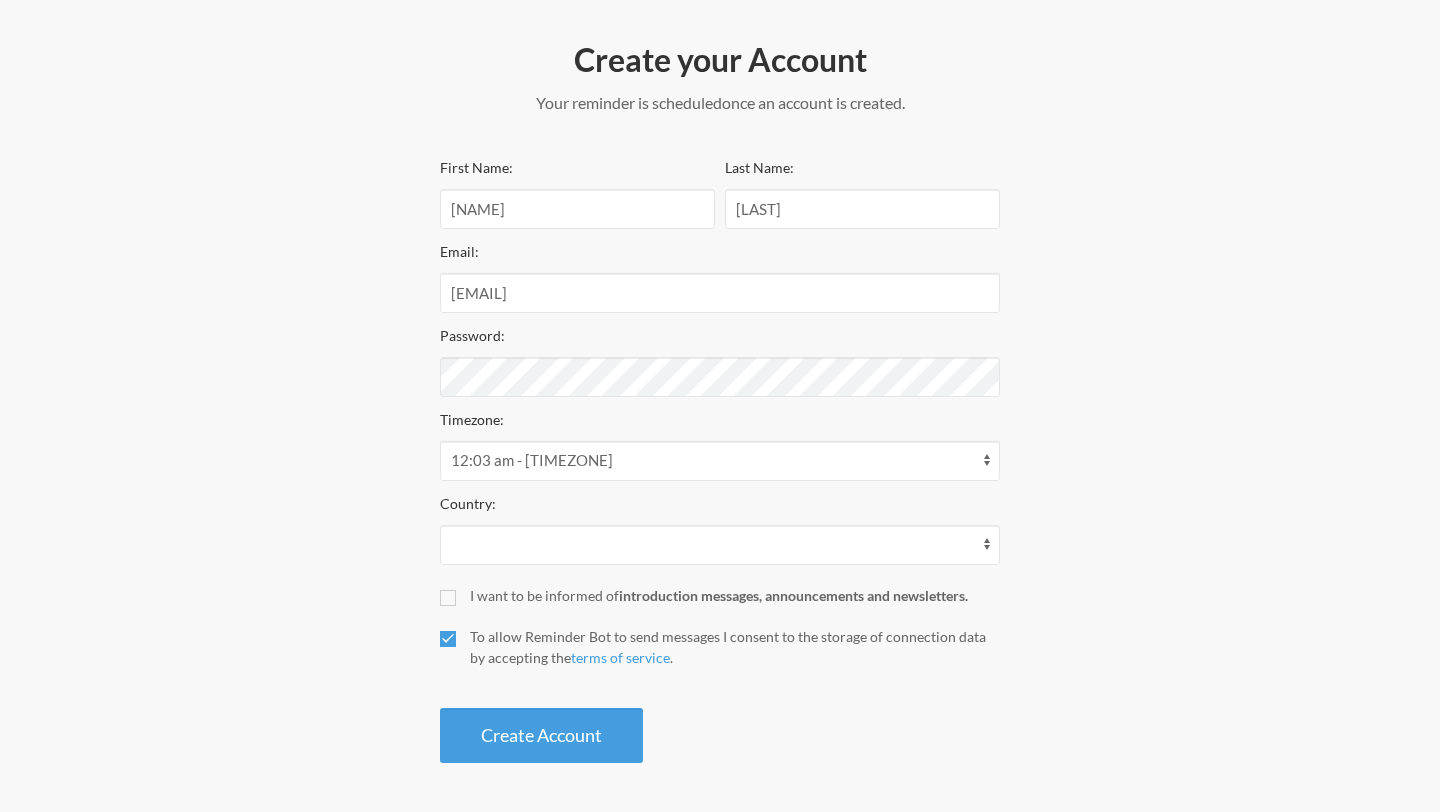 click on "Create Account" at bounding box center [541, 735] 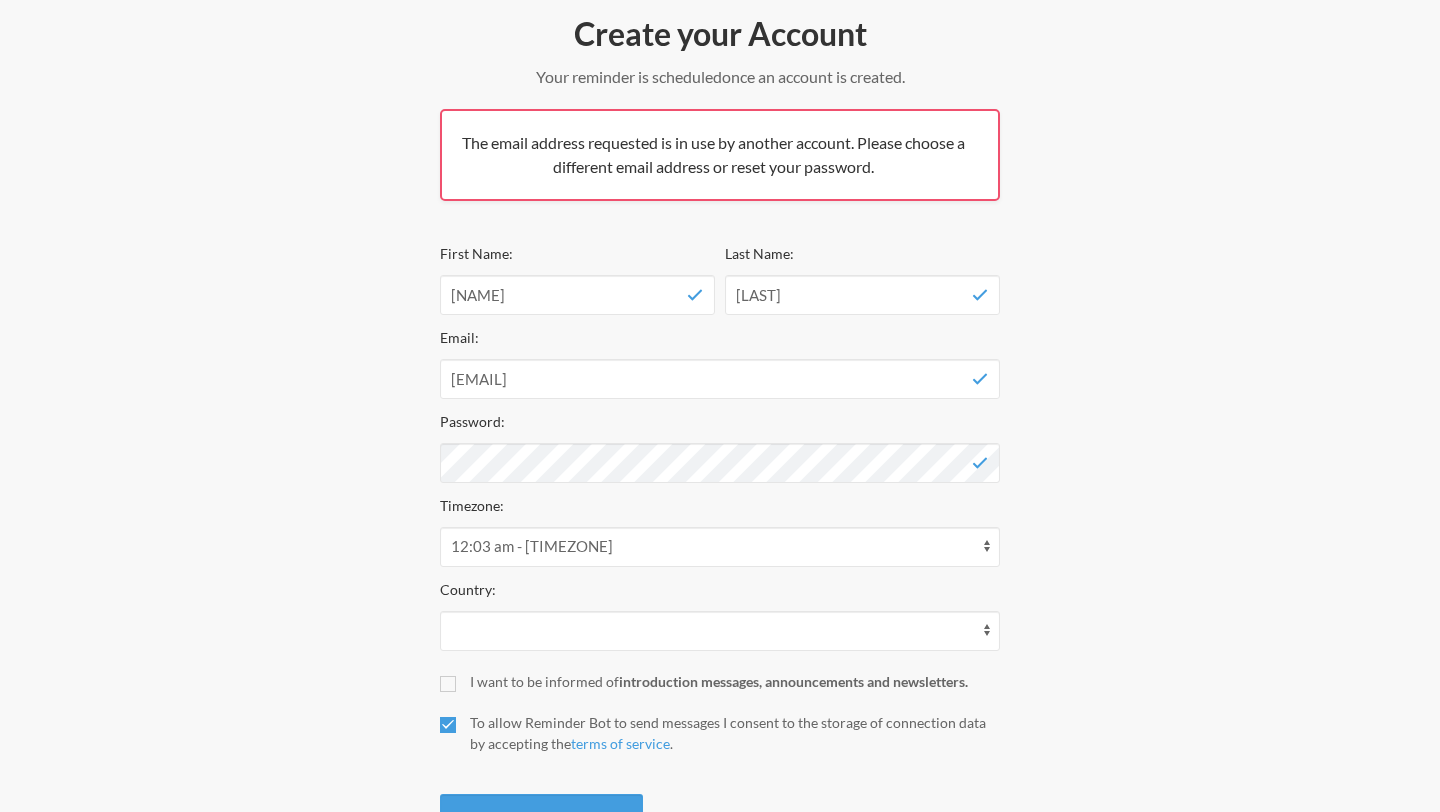 scroll, scrollTop: 0, scrollLeft: 0, axis: both 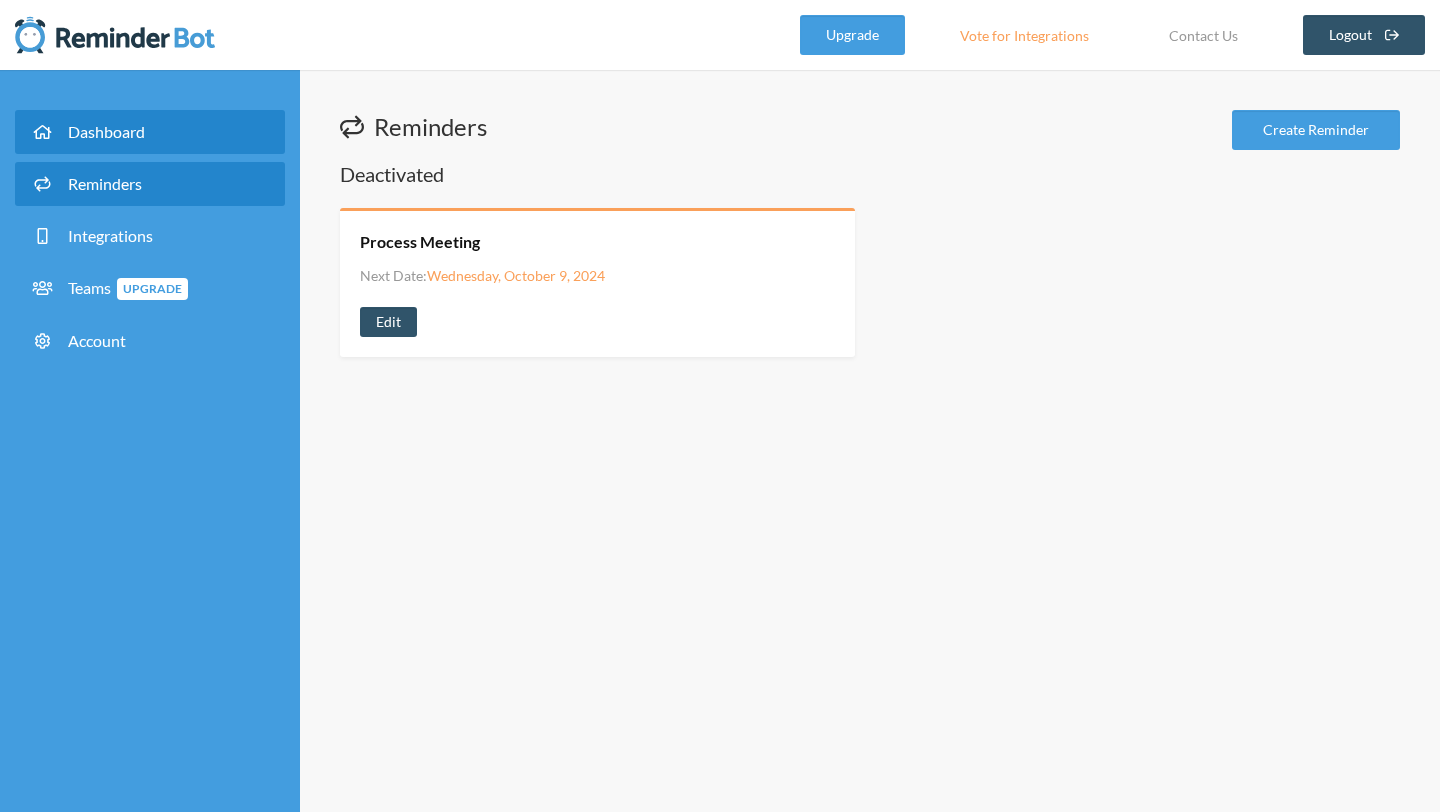 click on "Dashboard" at bounding box center [106, 131] 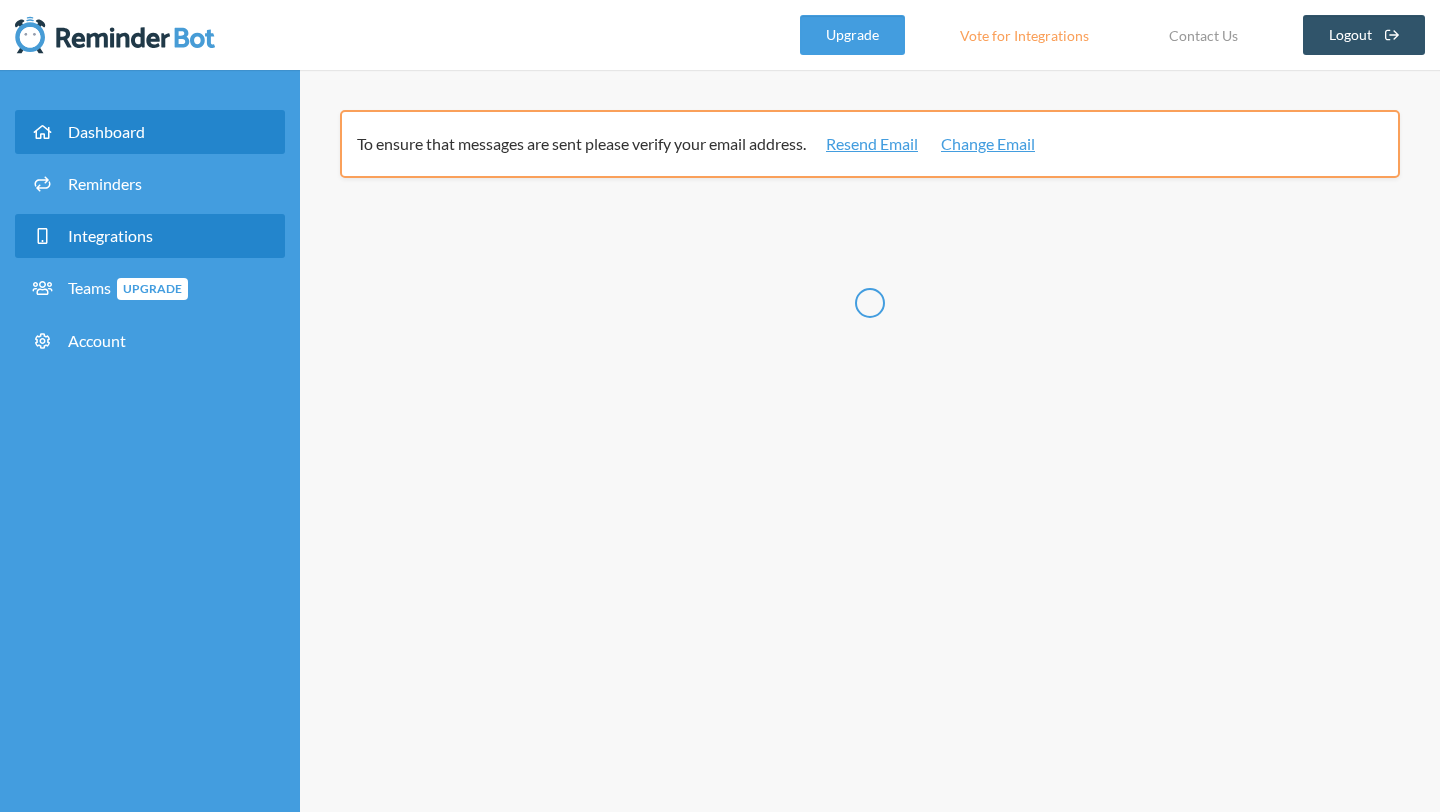 click on "Integrations" at bounding box center [110, 235] 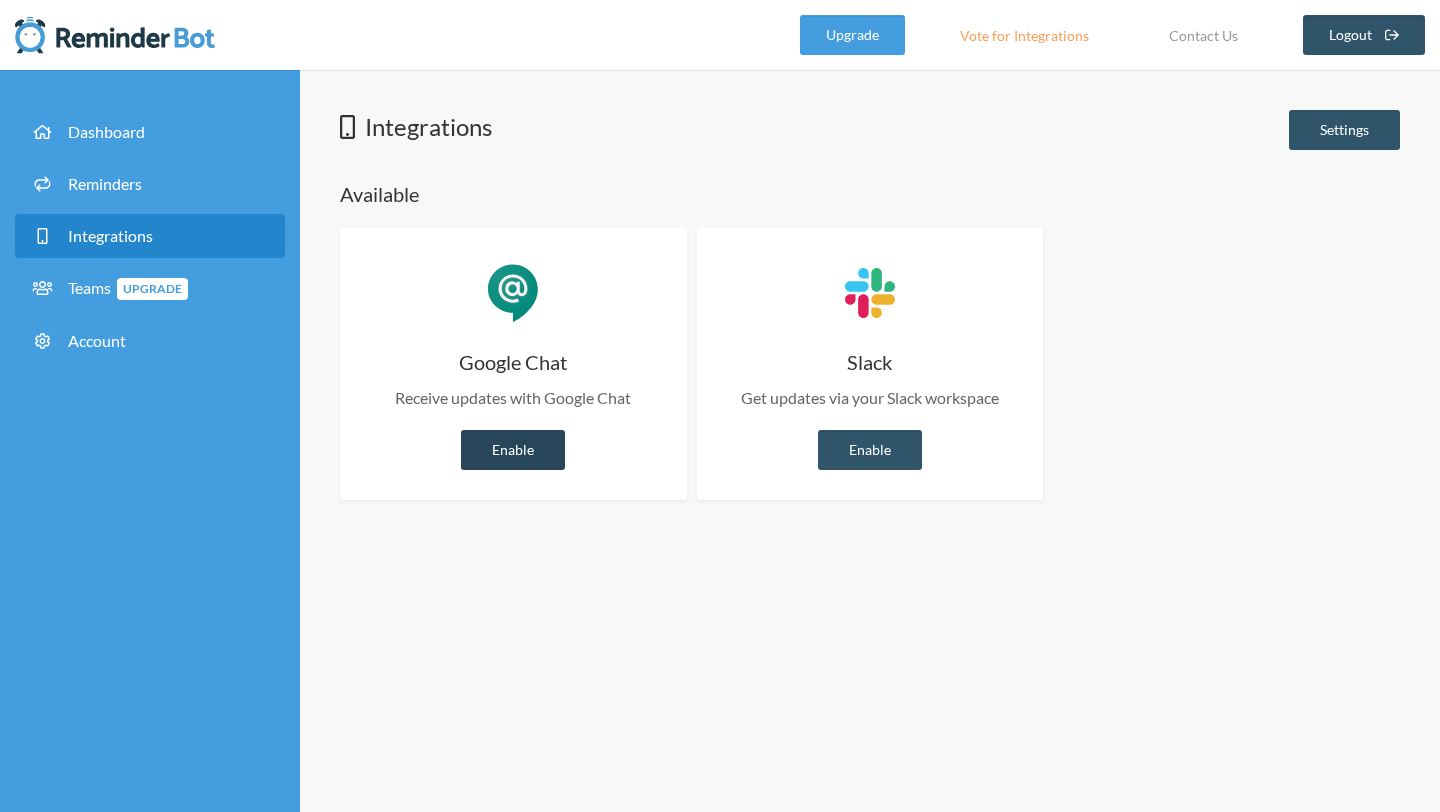 click on "Enable" at bounding box center [513, 450] 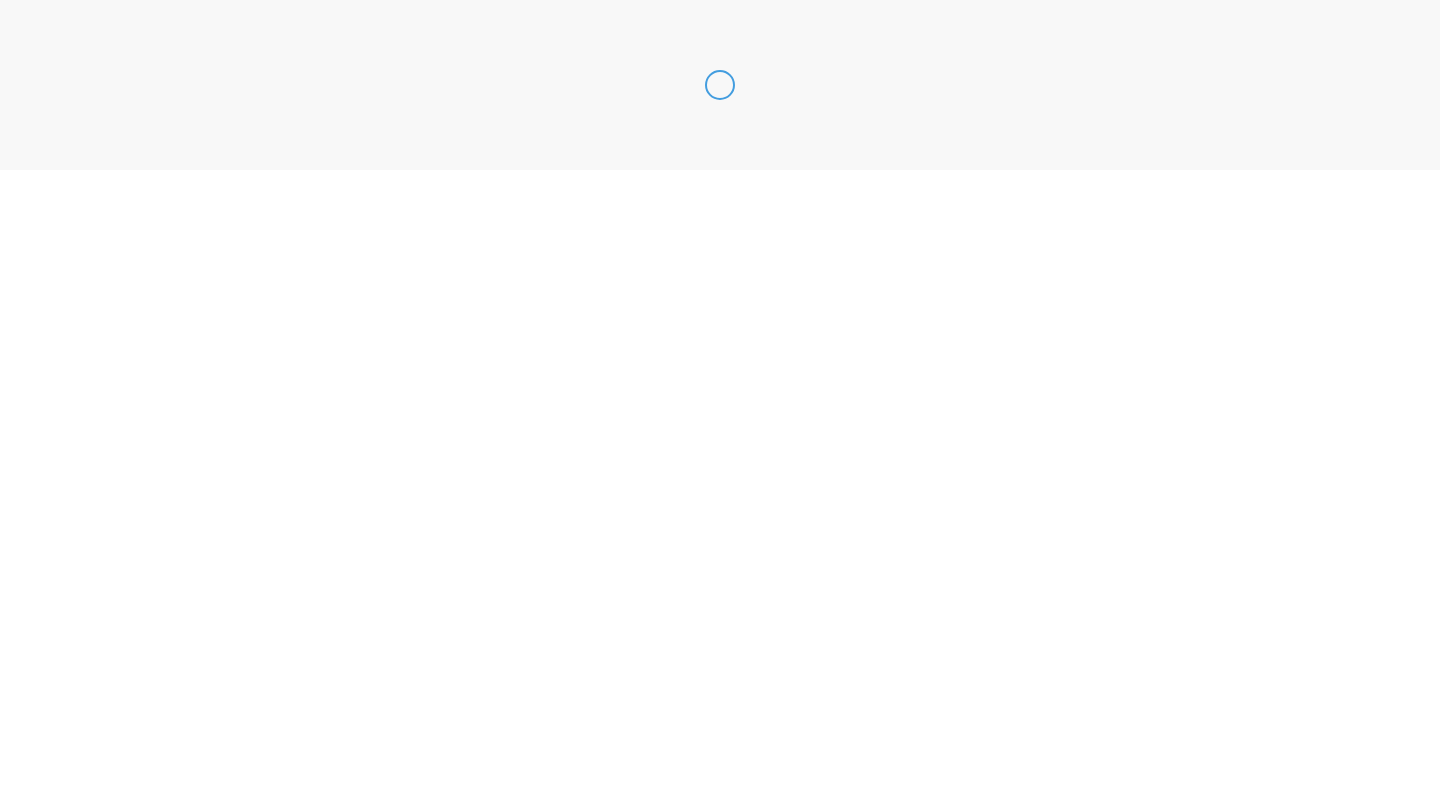 scroll, scrollTop: 0, scrollLeft: 0, axis: both 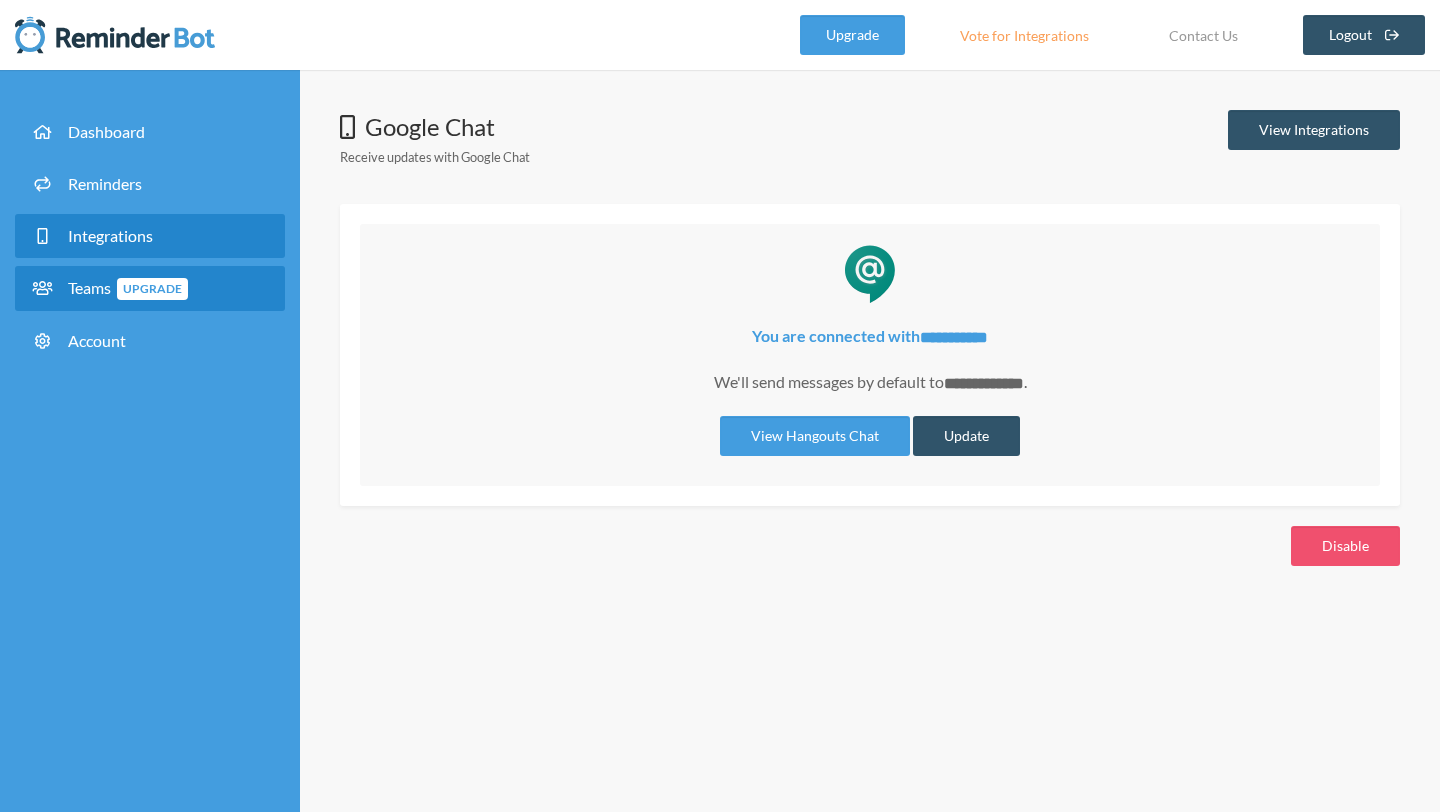 click on "Teams  Upgrade" at bounding box center (128, 287) 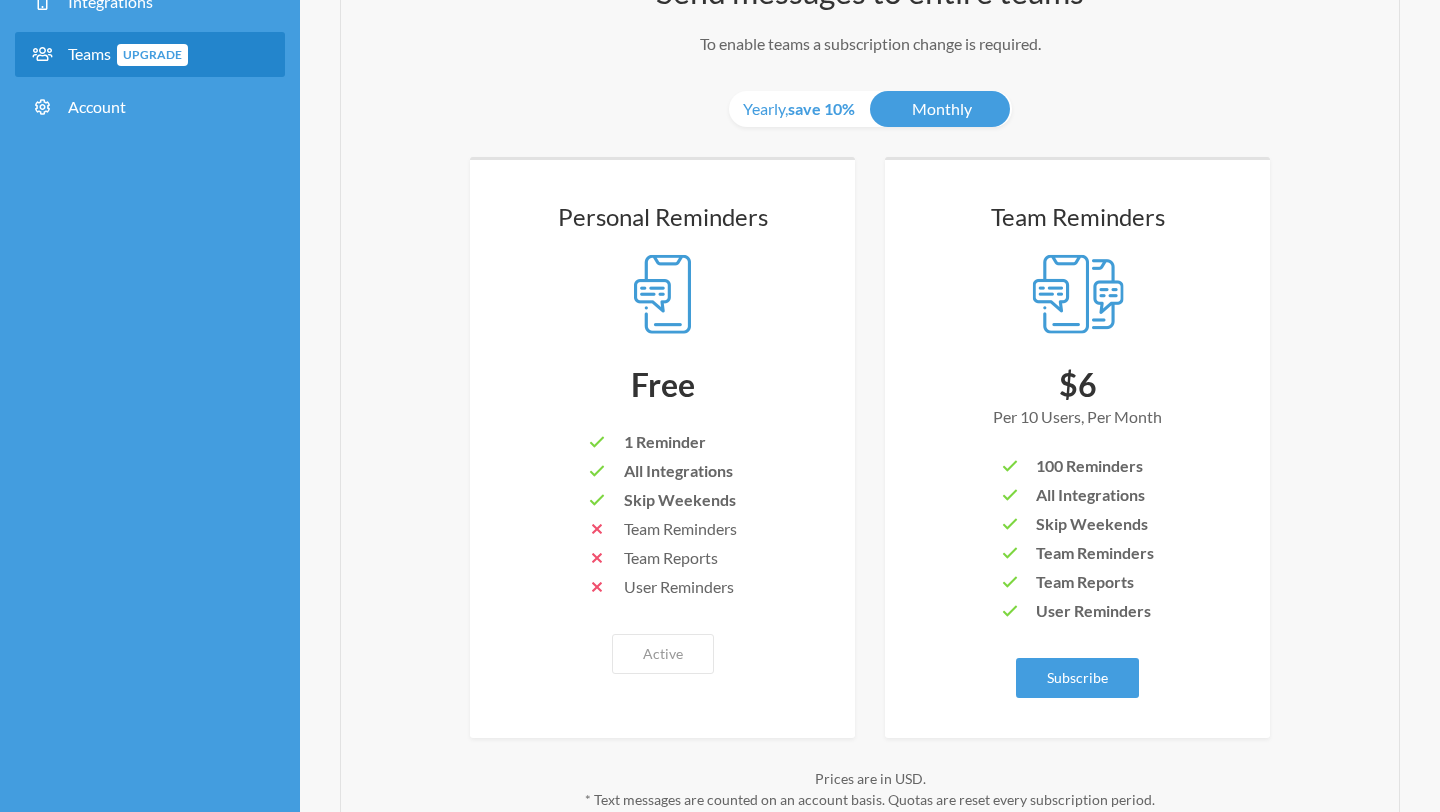 scroll, scrollTop: 236, scrollLeft: 0, axis: vertical 